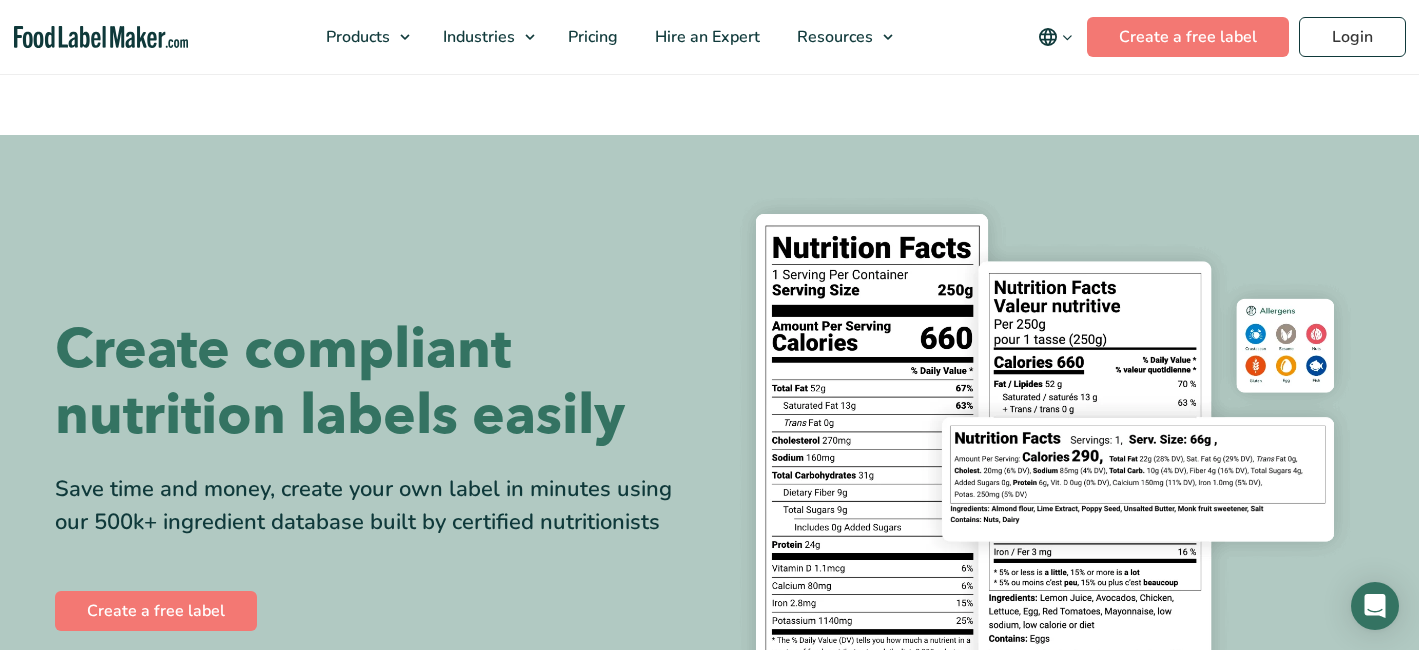 scroll, scrollTop: 666, scrollLeft: 0, axis: vertical 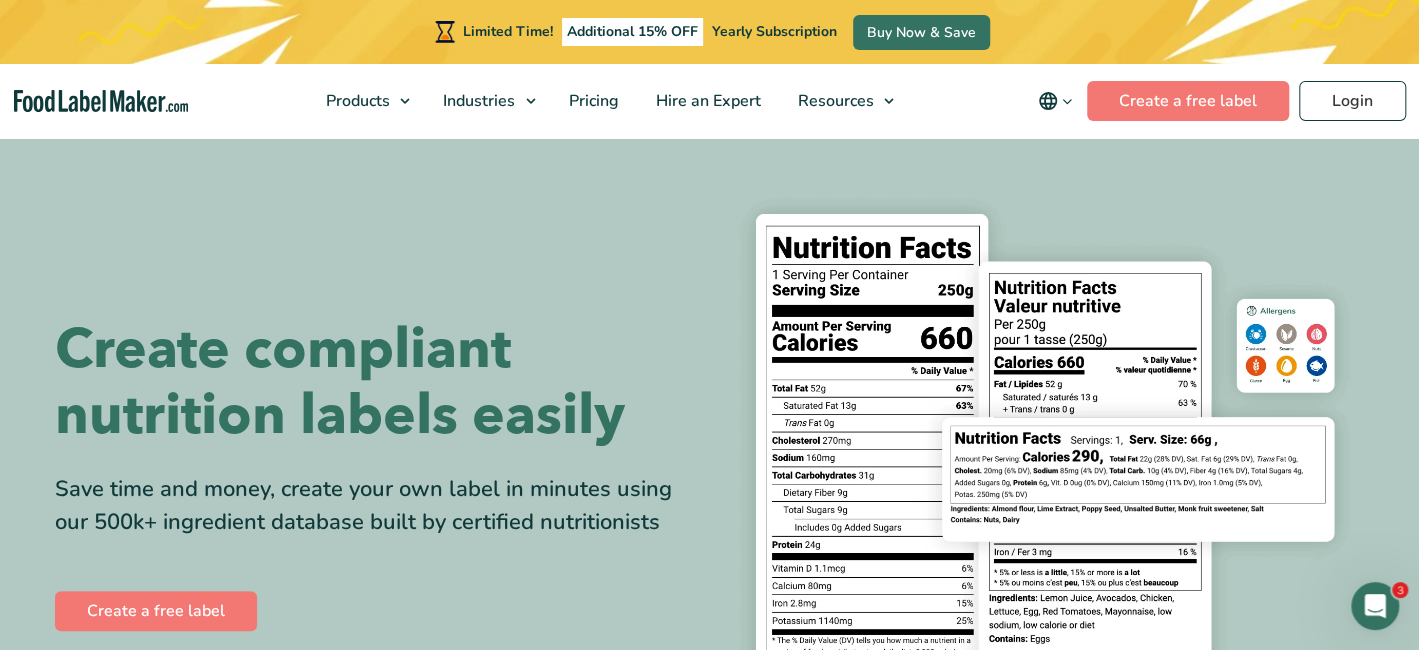 click at bounding box center [1067, 101] 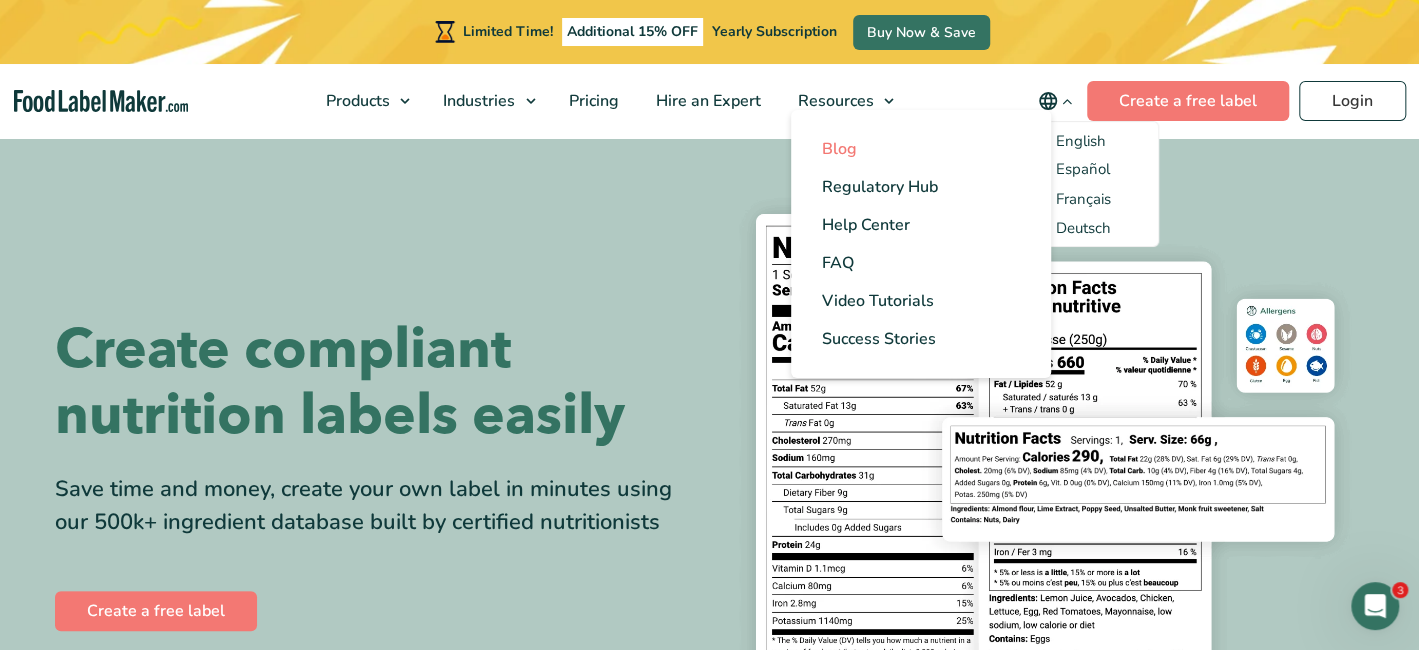 click on "Blog" at bounding box center (921, 149) 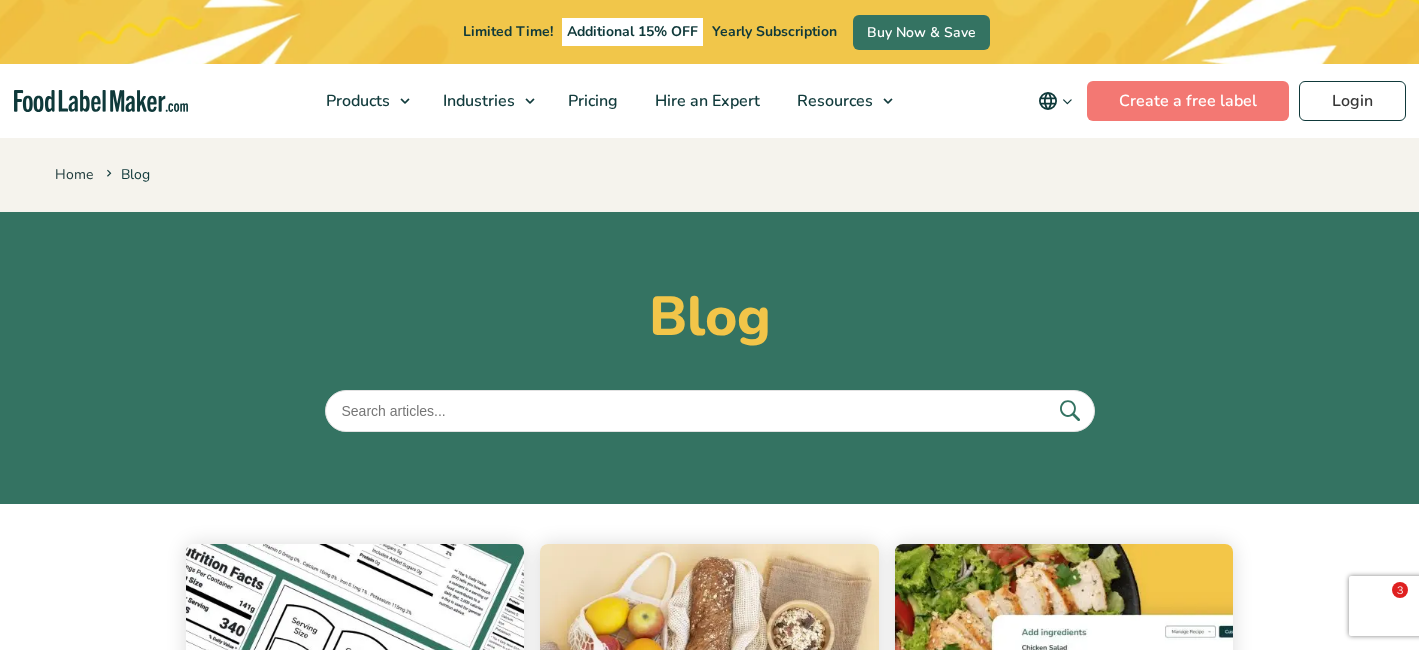 scroll, scrollTop: 0, scrollLeft: 0, axis: both 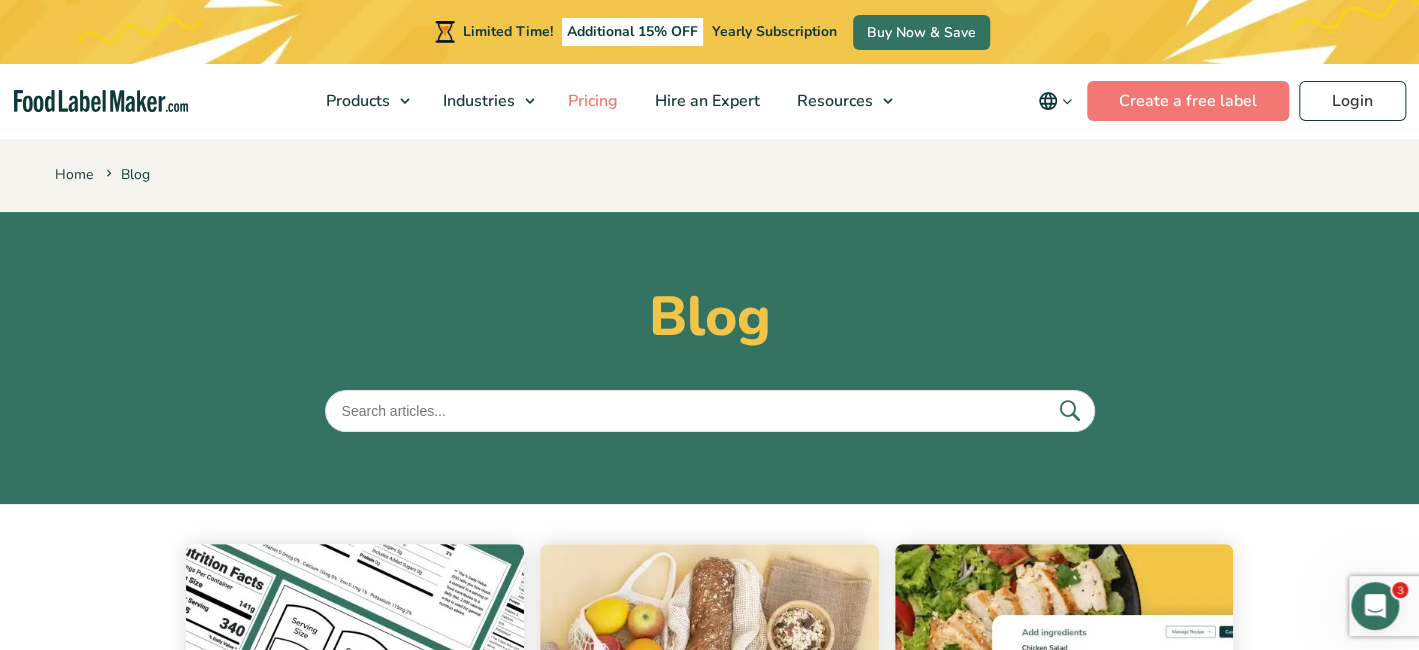 click on "Pricing" at bounding box center [591, 101] 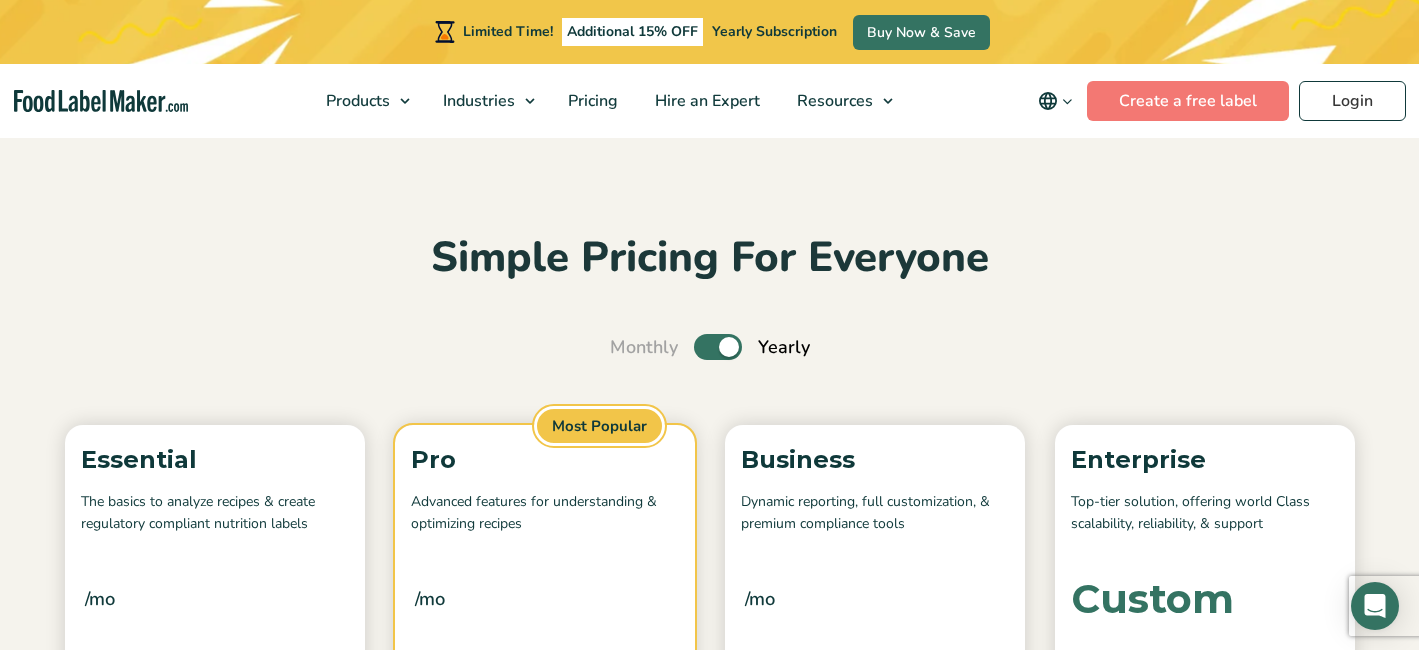 scroll, scrollTop: 166, scrollLeft: 0, axis: vertical 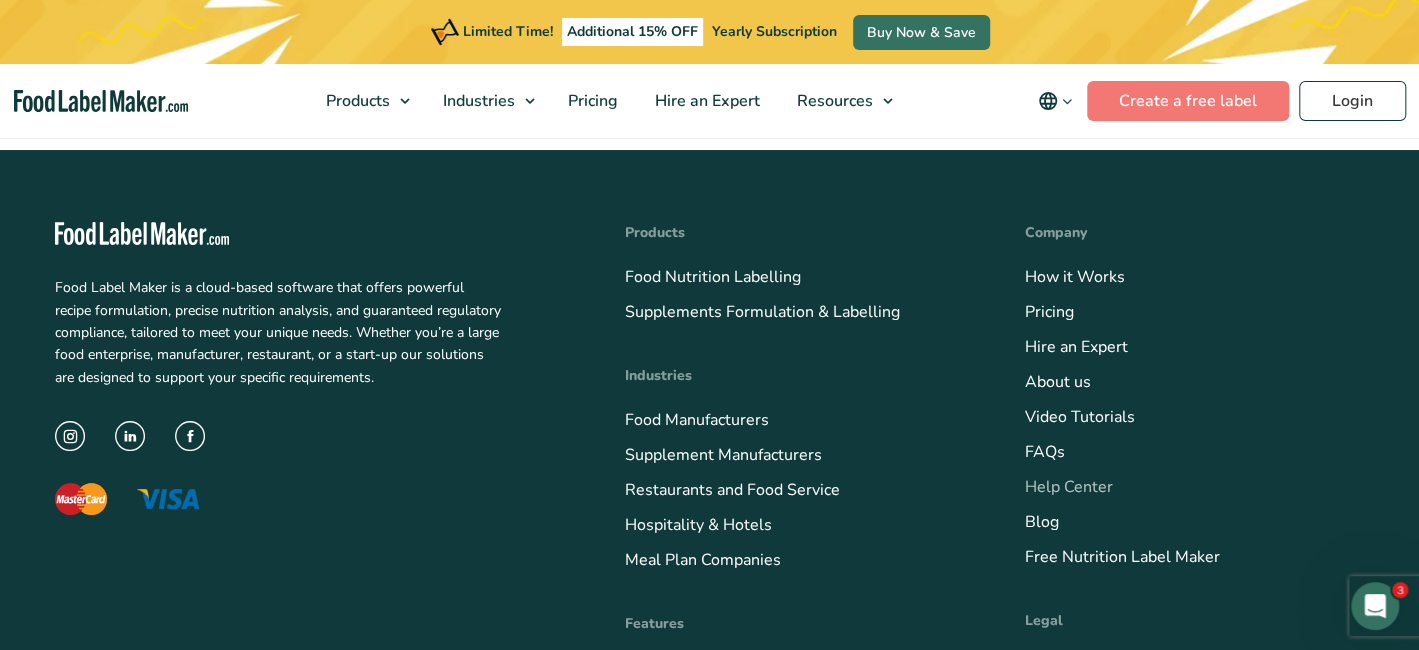 click on "Help Center" at bounding box center (1069, 487) 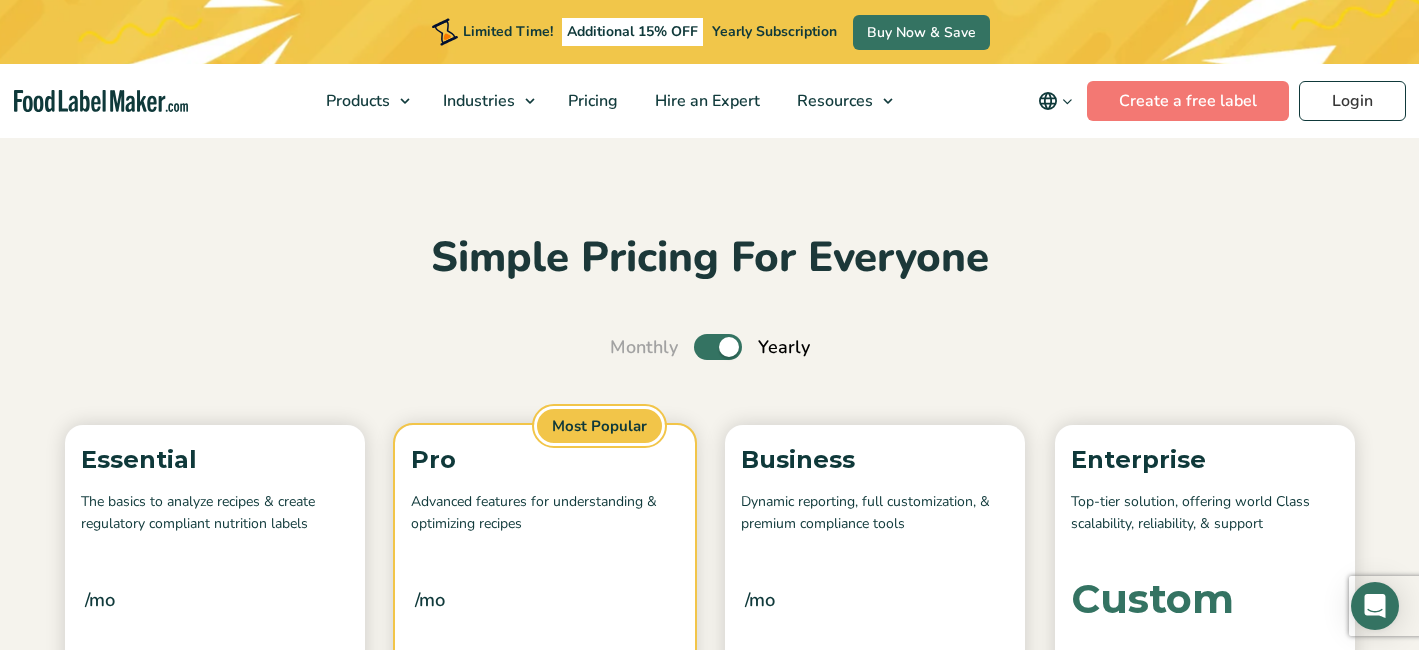 scroll, scrollTop: 333, scrollLeft: 0, axis: vertical 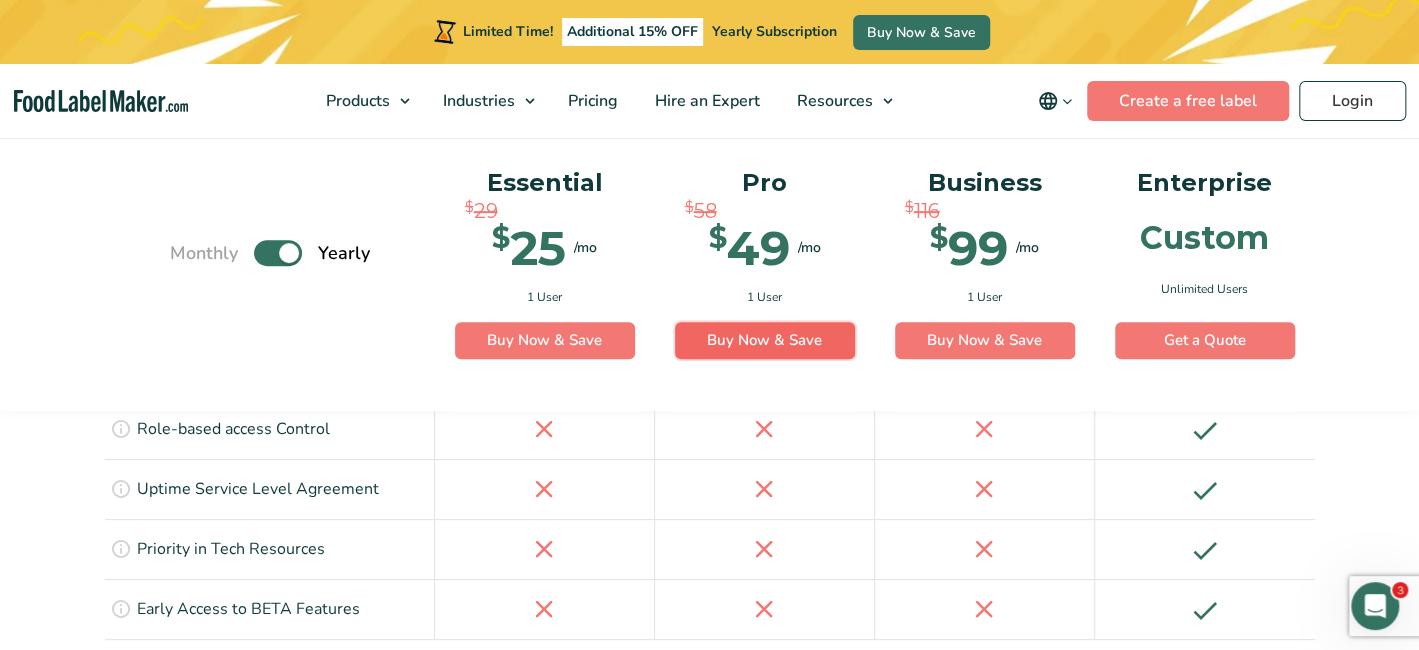 click on "Buy Now & Save" at bounding box center [765, 341] 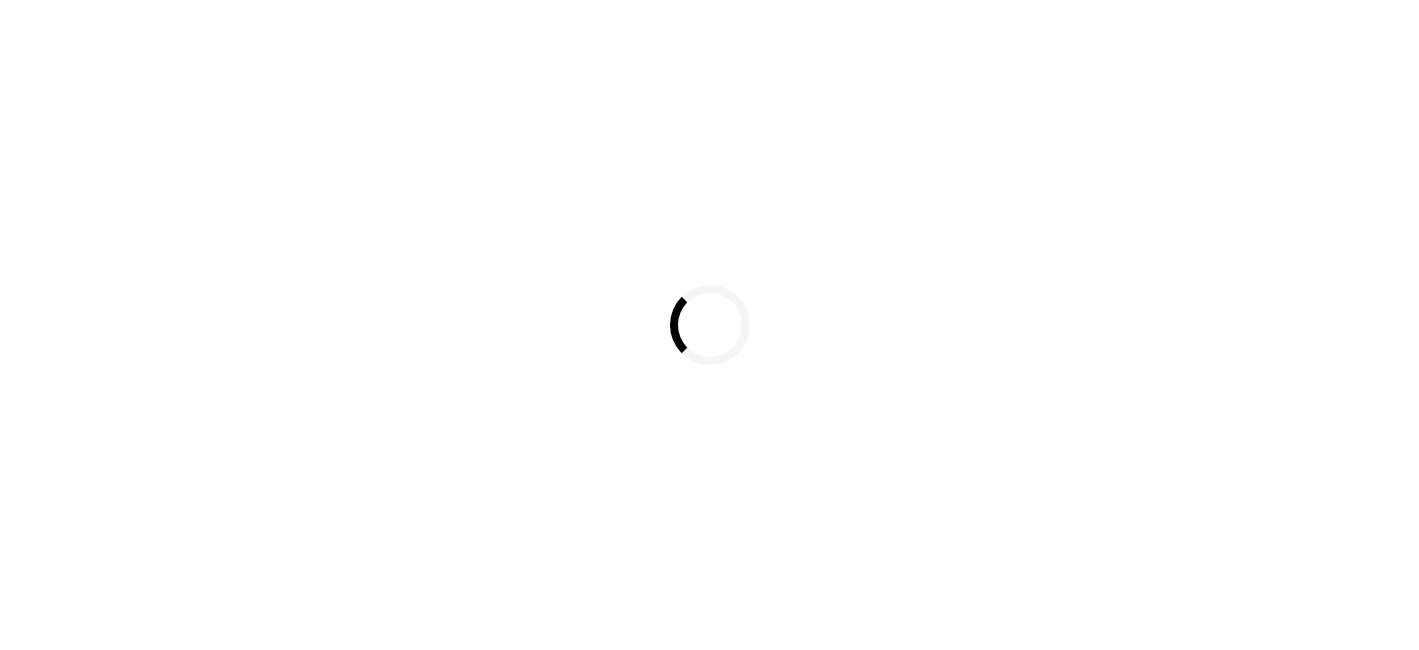 scroll, scrollTop: 0, scrollLeft: 0, axis: both 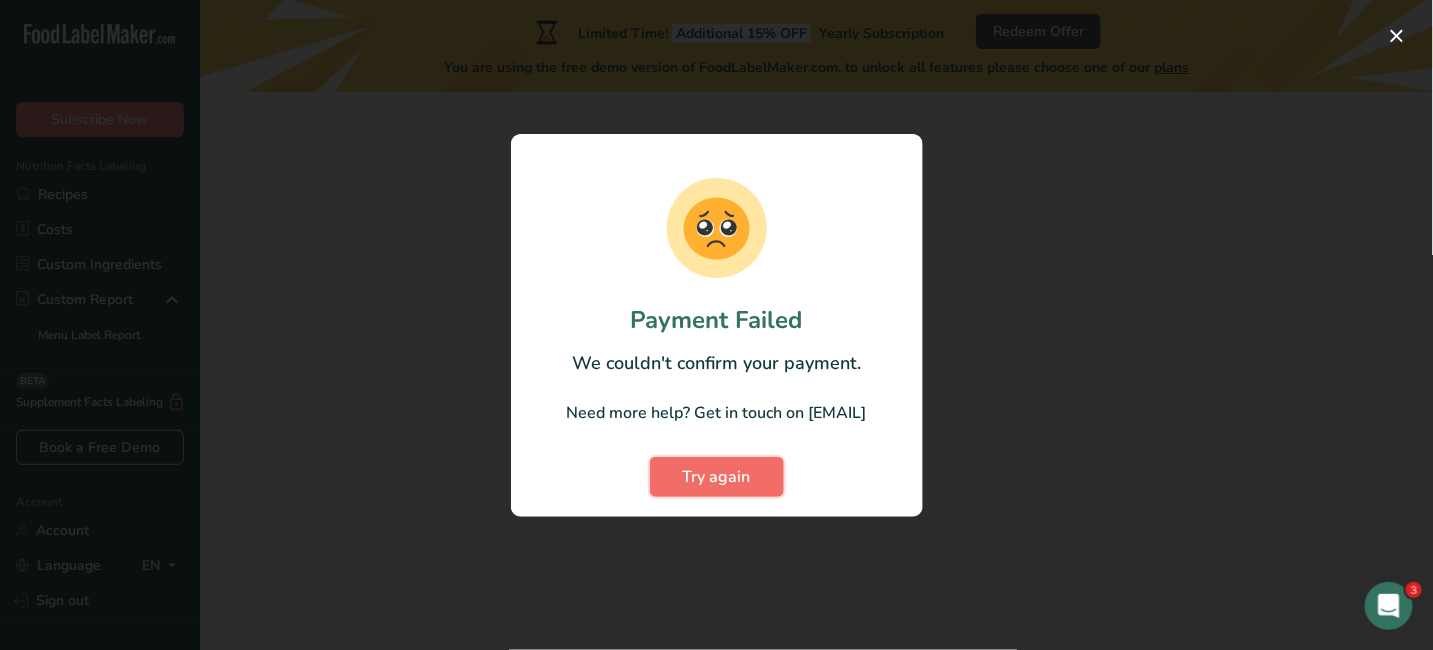 click on "Try again" at bounding box center [717, 477] 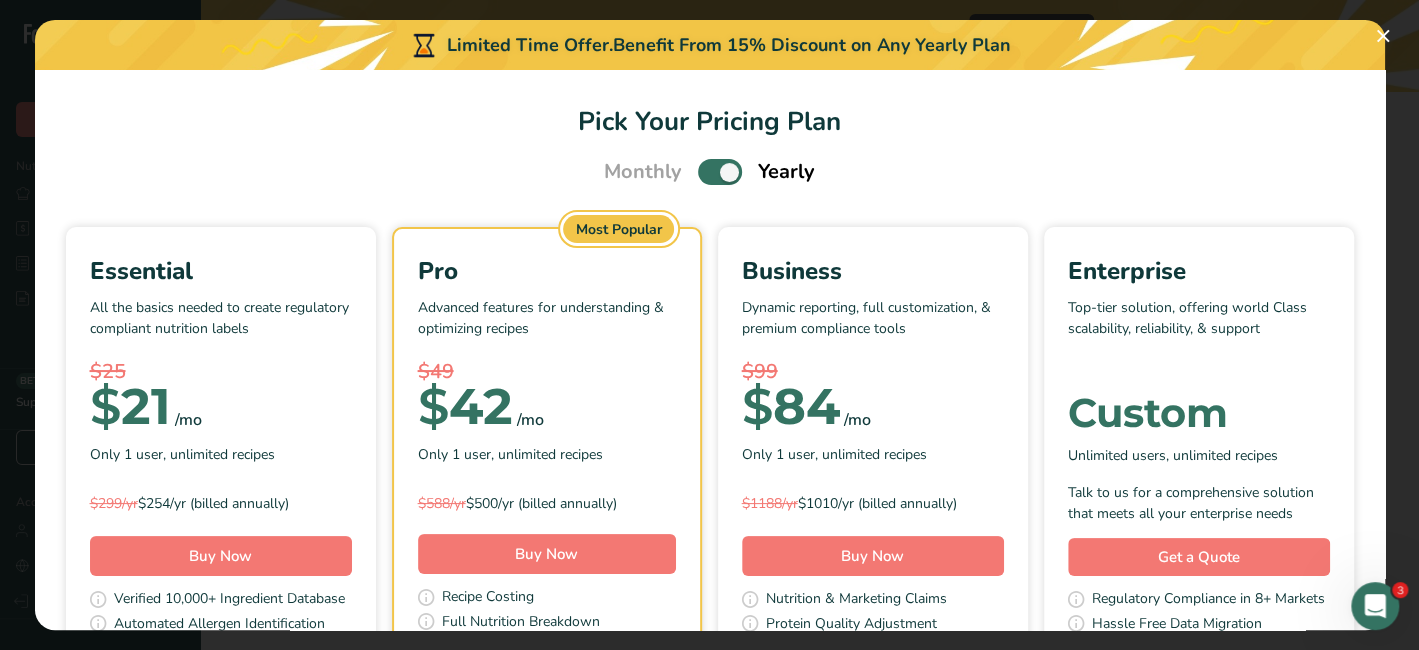 scroll, scrollTop: 333, scrollLeft: 0, axis: vertical 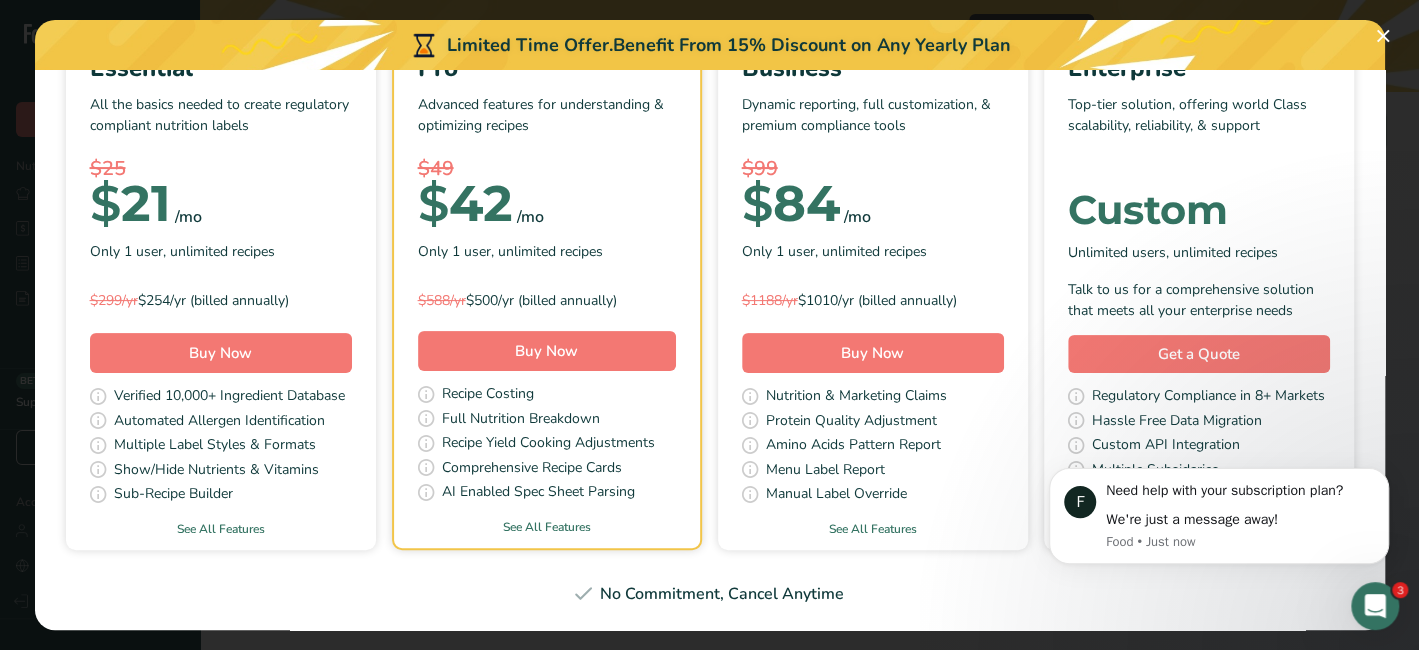 click 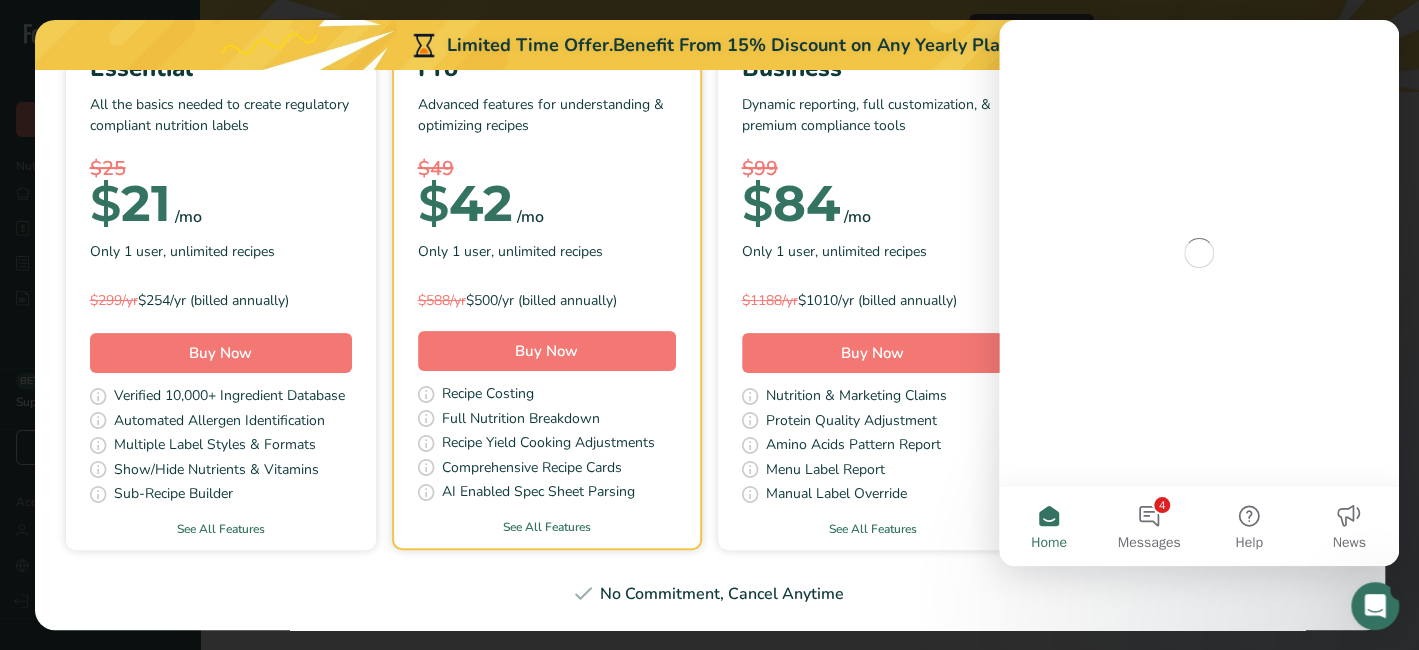 scroll, scrollTop: 0, scrollLeft: 0, axis: both 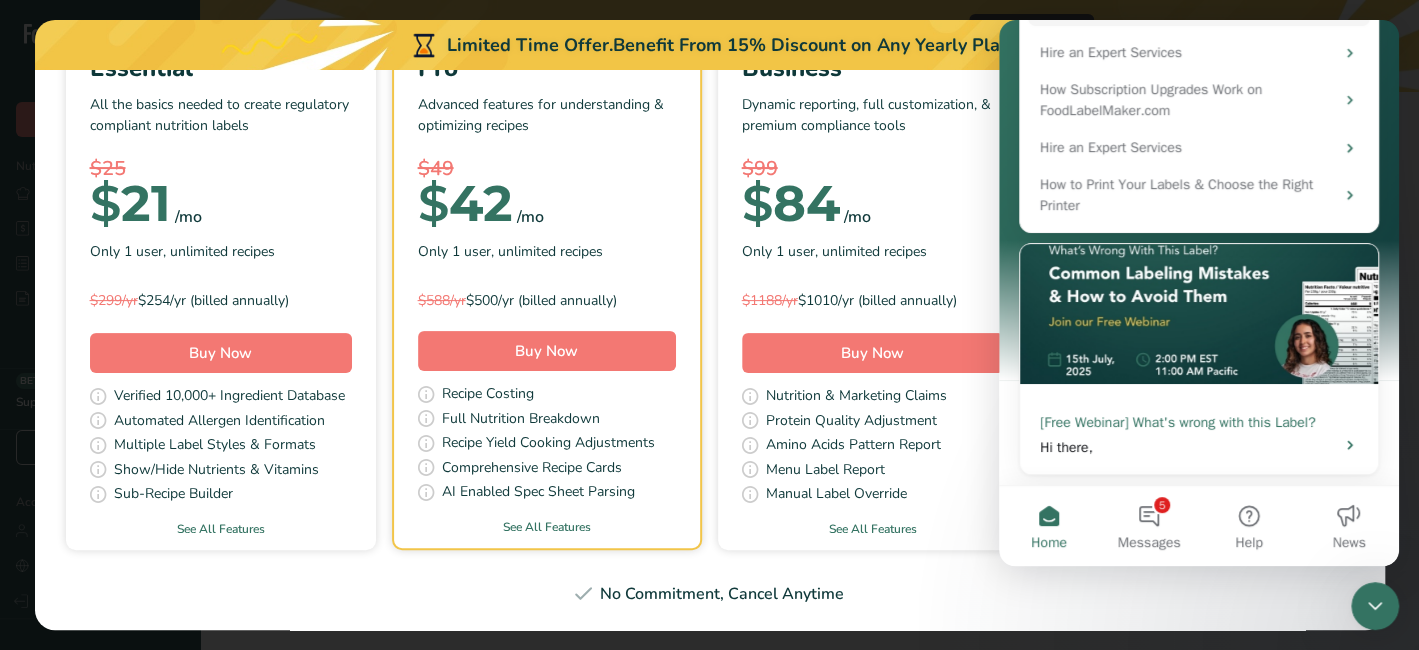 click on "[Free Webinar] What's wrong with this Label?" at bounding box center [1181, 422] 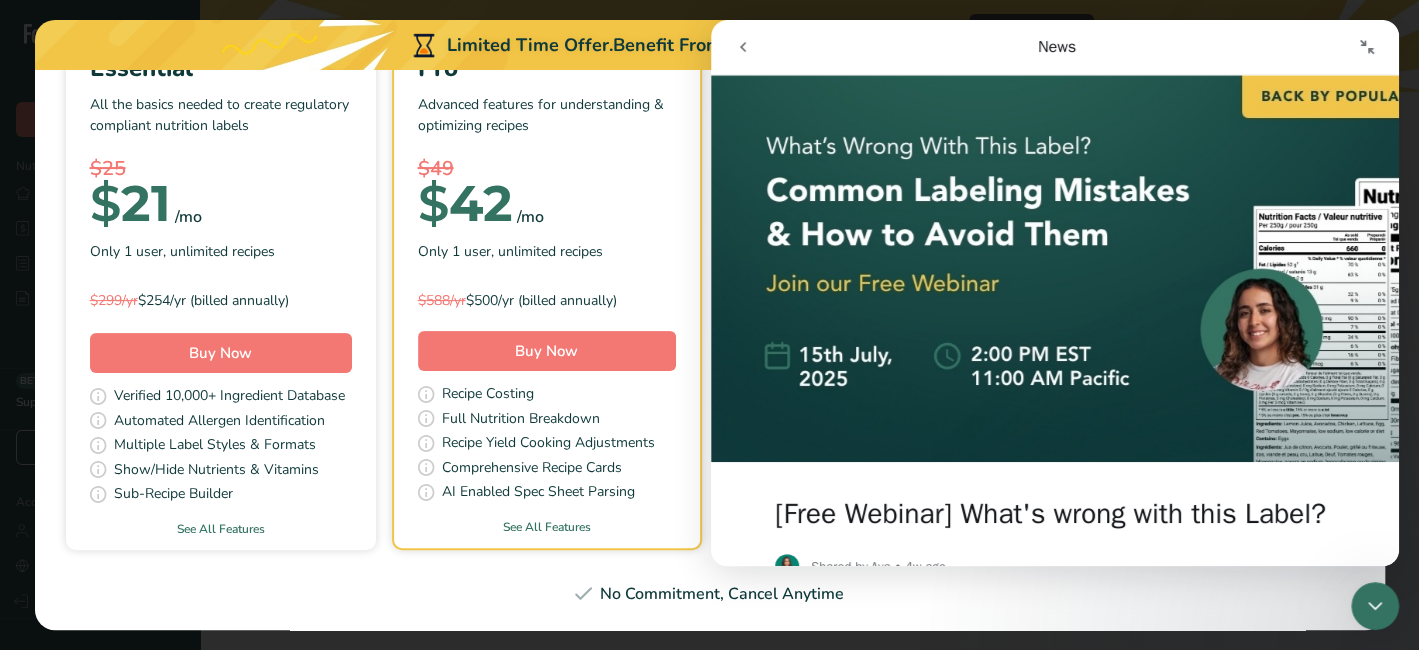scroll, scrollTop: 217, scrollLeft: 0, axis: vertical 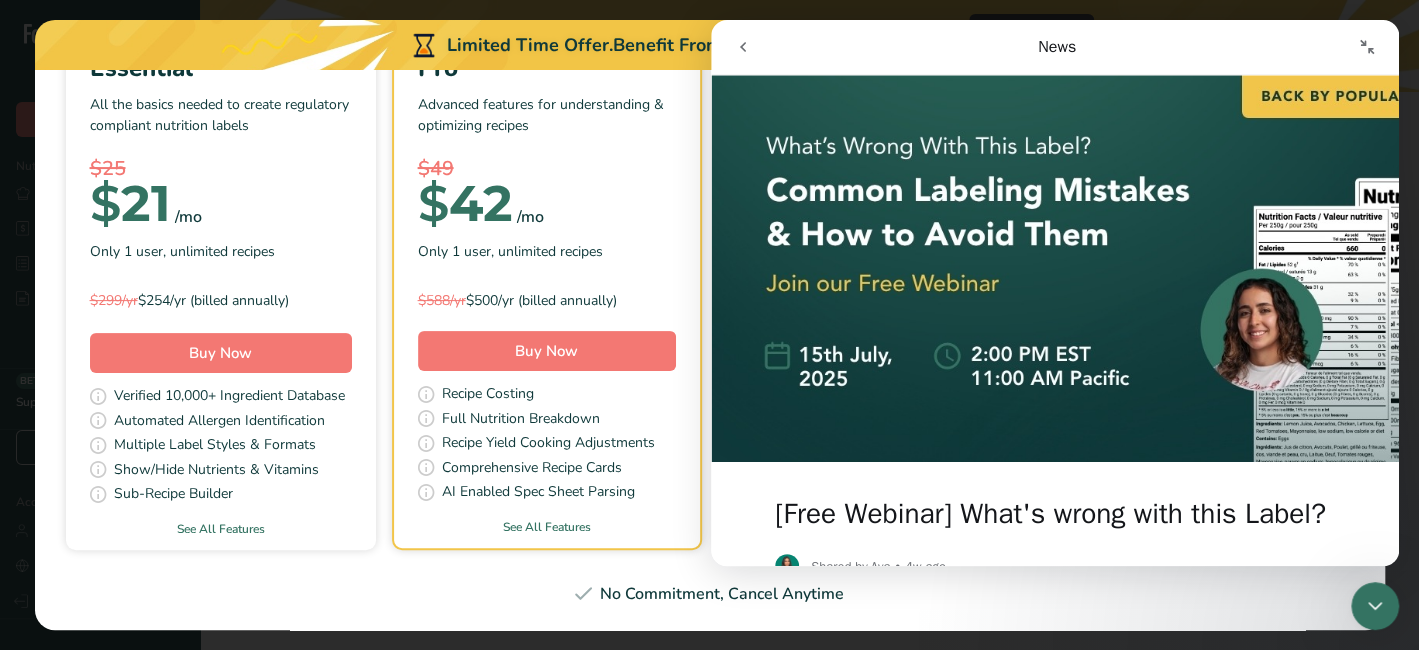 click on "[Free Webinar] What's wrong with this Label?" at bounding box center (1055, 508) 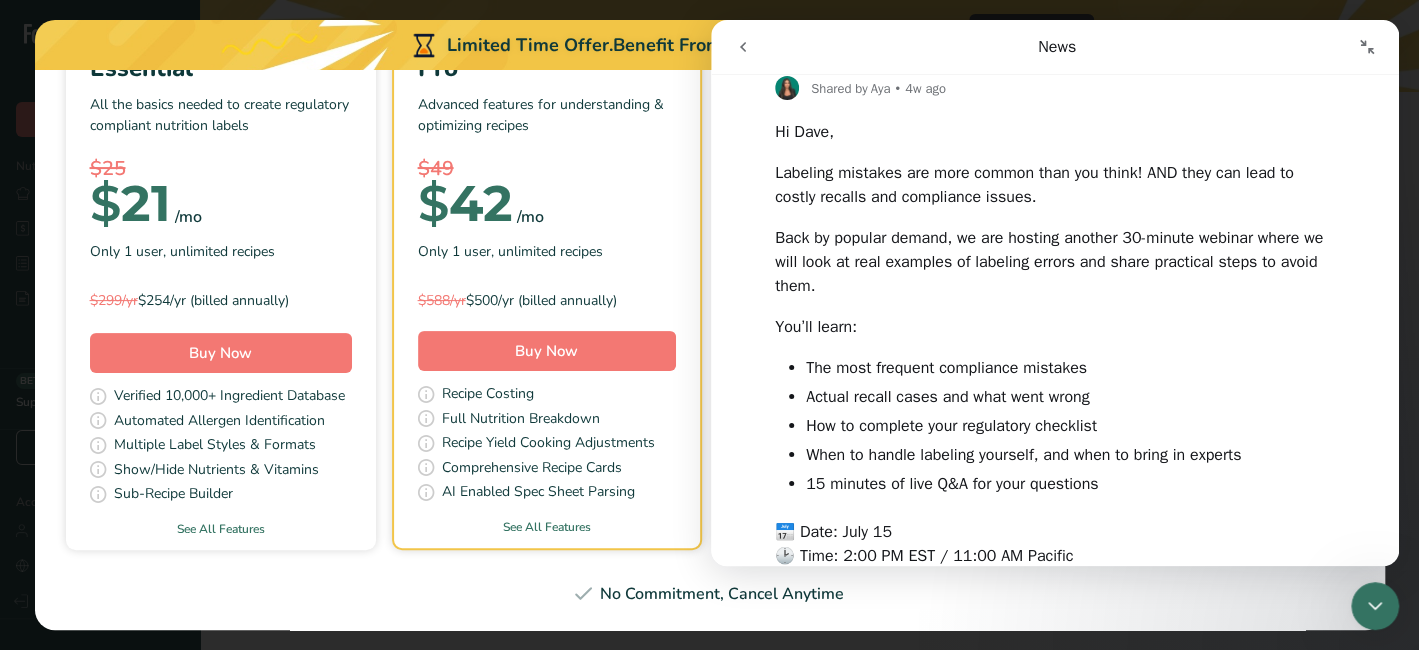 scroll, scrollTop: 574, scrollLeft: 0, axis: vertical 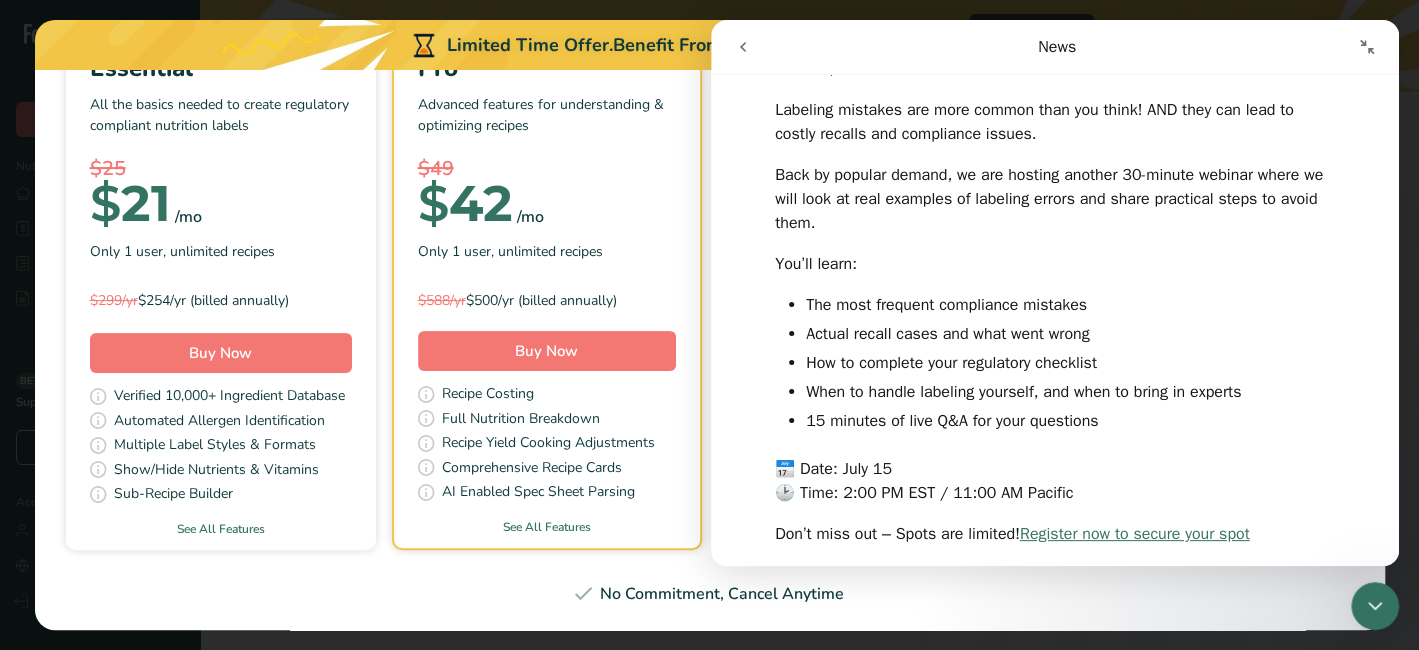 click 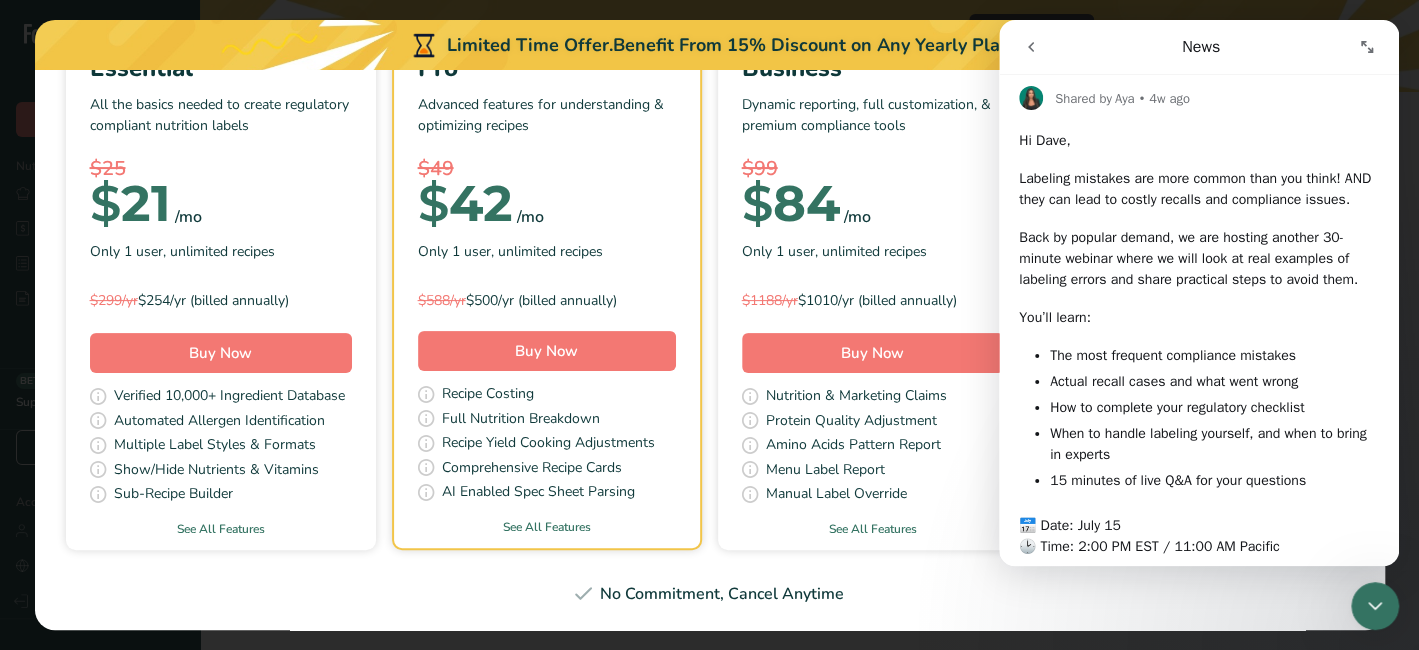scroll, scrollTop: 418, scrollLeft: 0, axis: vertical 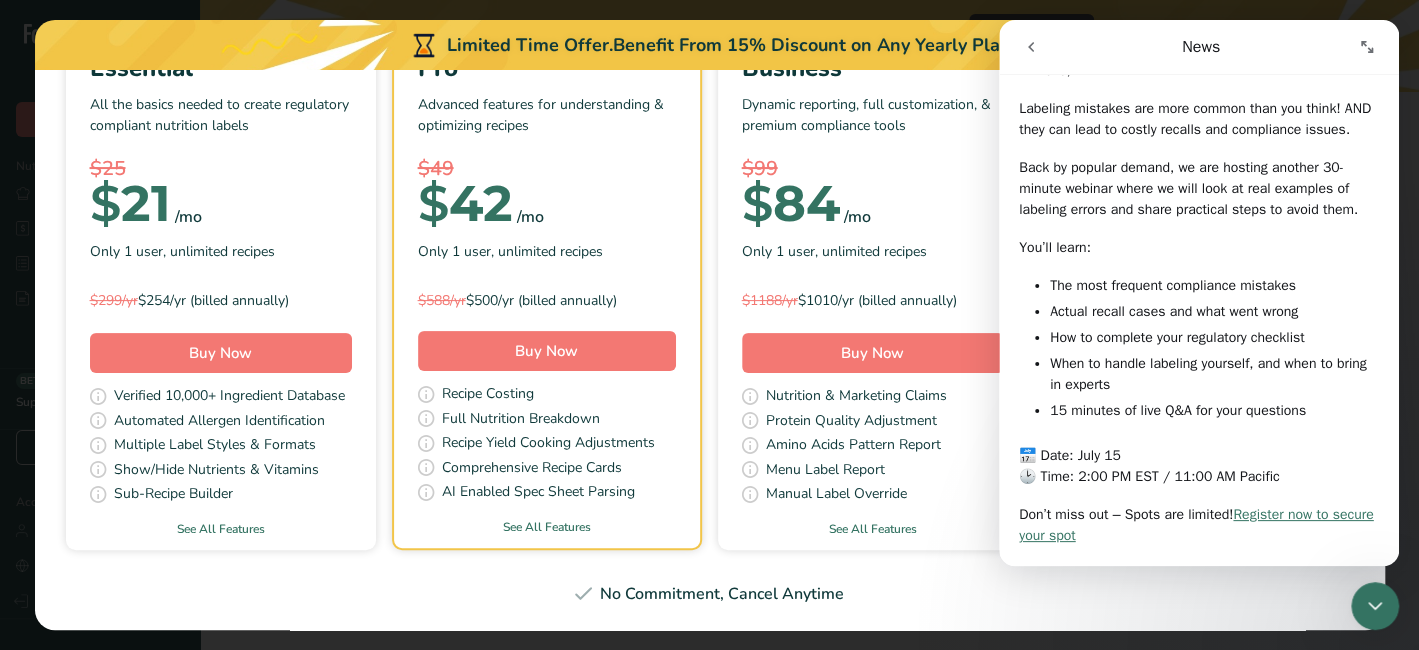 click at bounding box center (1375, 606) 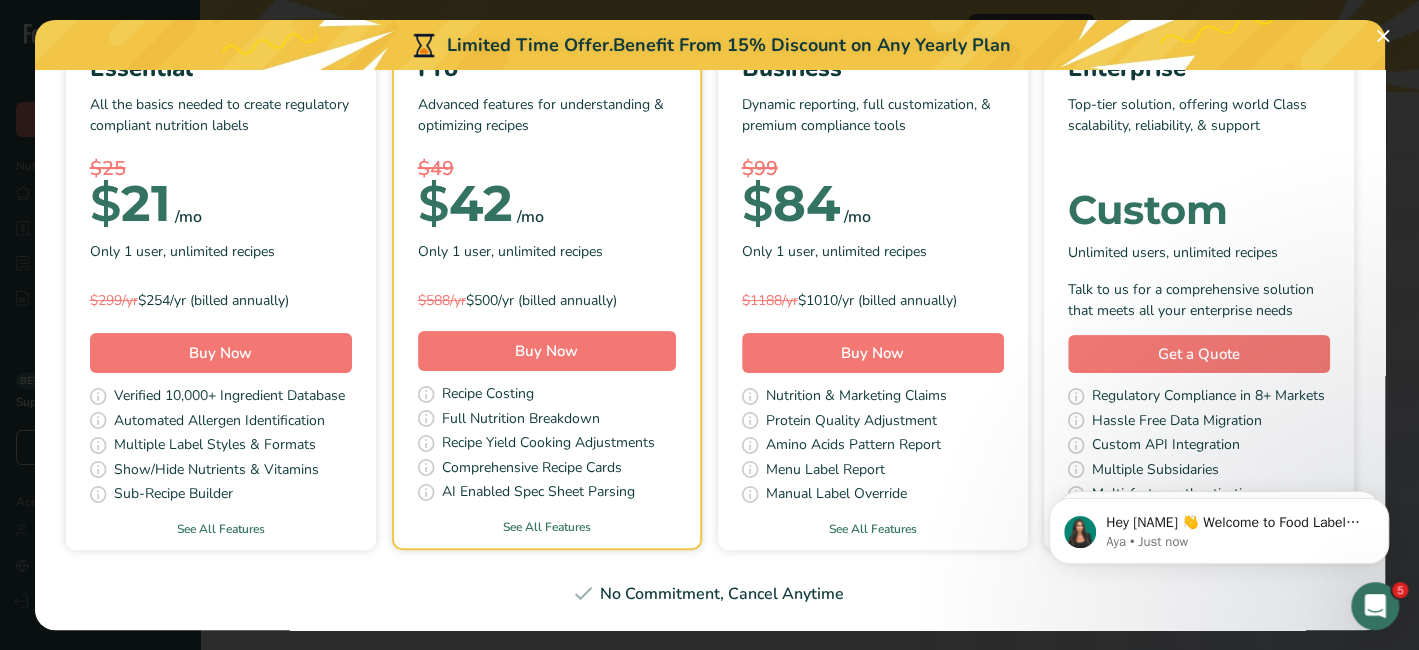 scroll, scrollTop: 0, scrollLeft: 0, axis: both 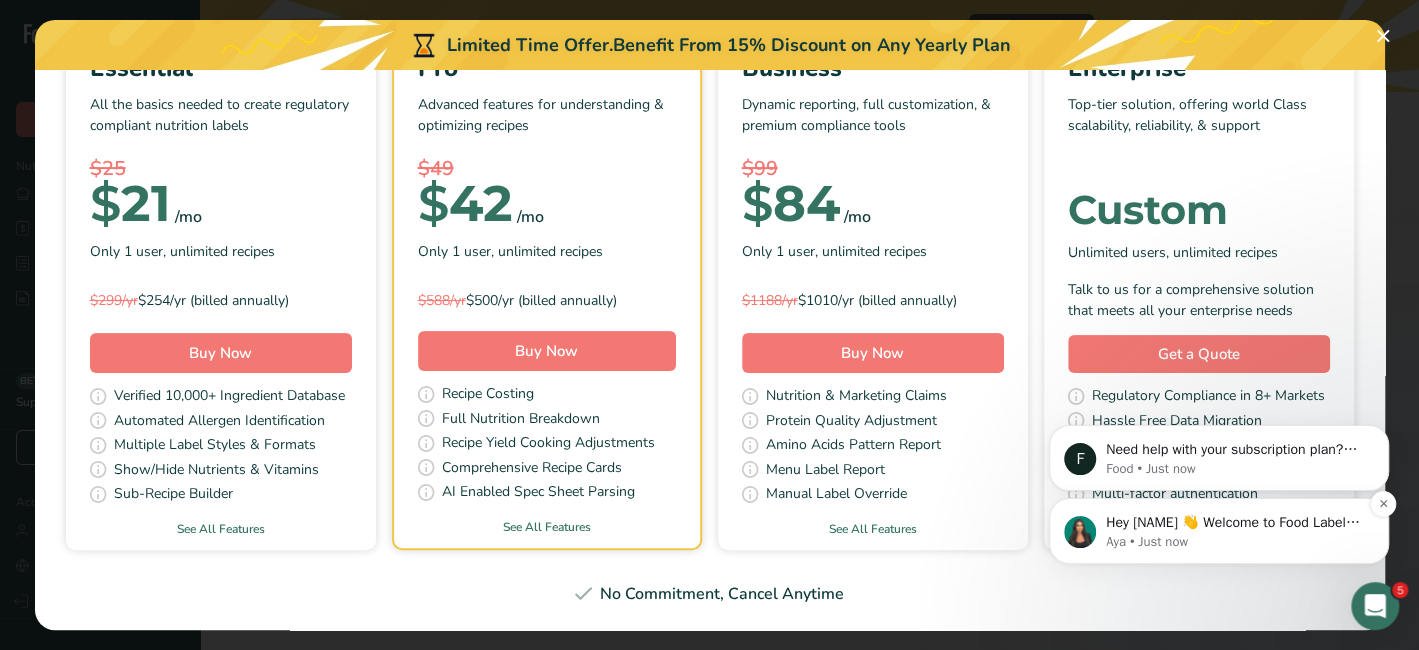click on "Hey [NAME] 👋 Welcome to Food Label Maker🙌 Take a look around! If you have any questions, just reply to this message. [NAME] • Just now" at bounding box center [1219, 531] 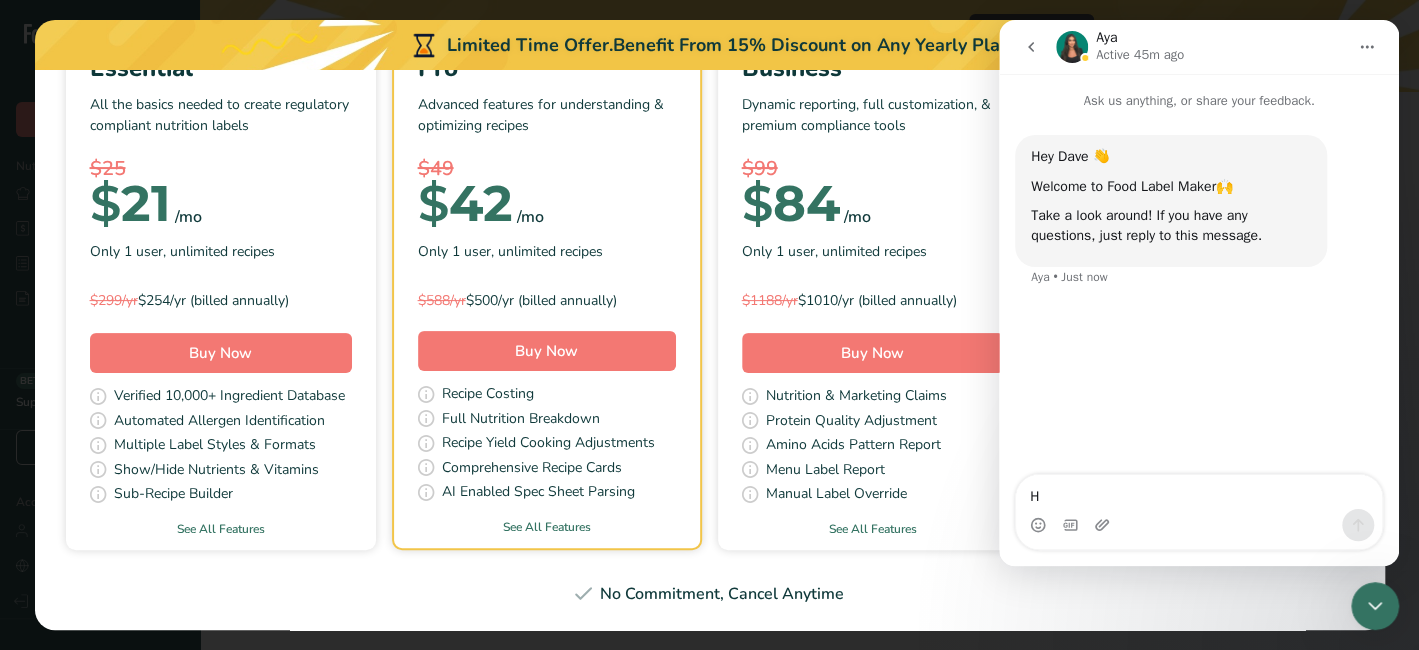 type on "Hi" 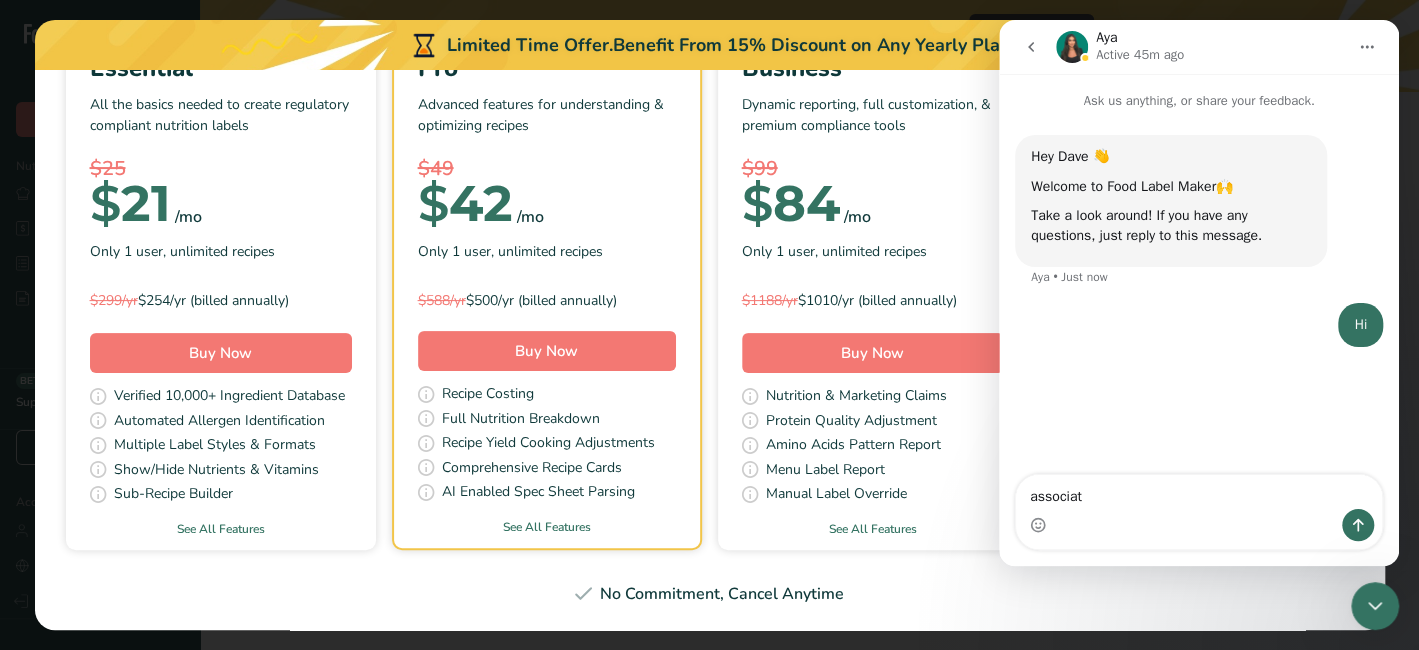 type on "associate" 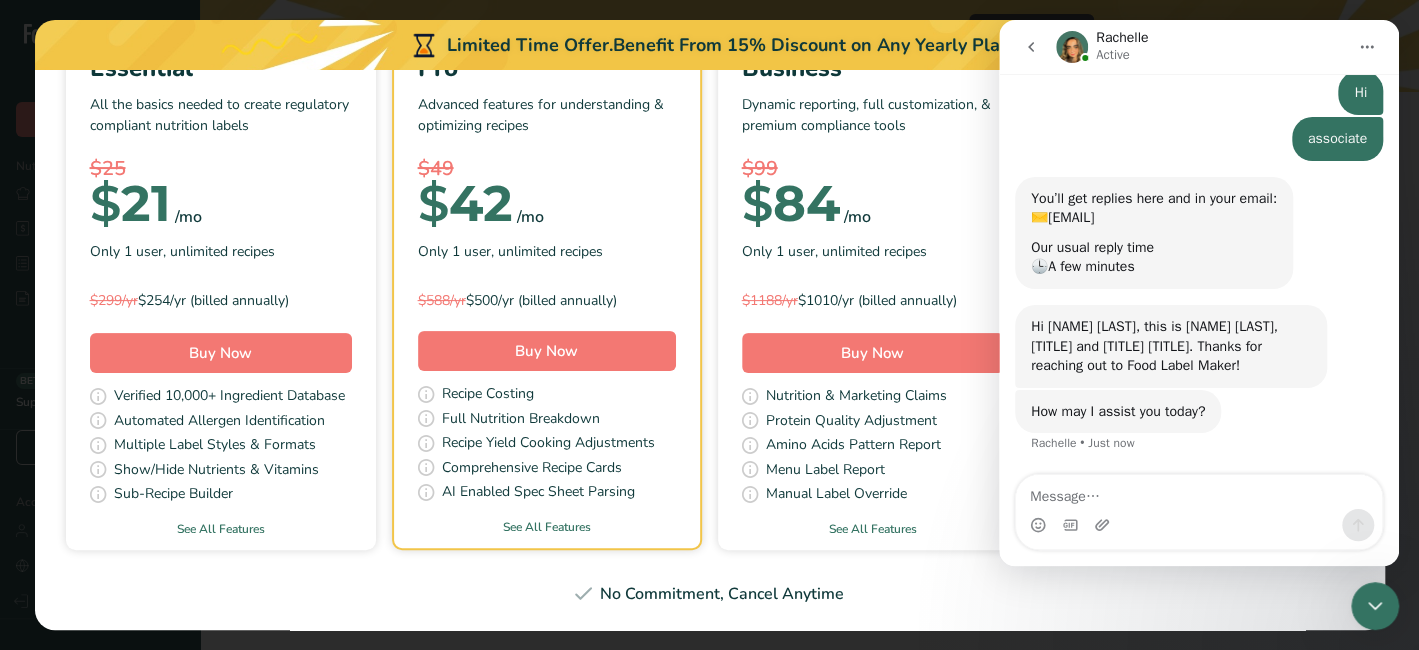 scroll, scrollTop: 211, scrollLeft: 0, axis: vertical 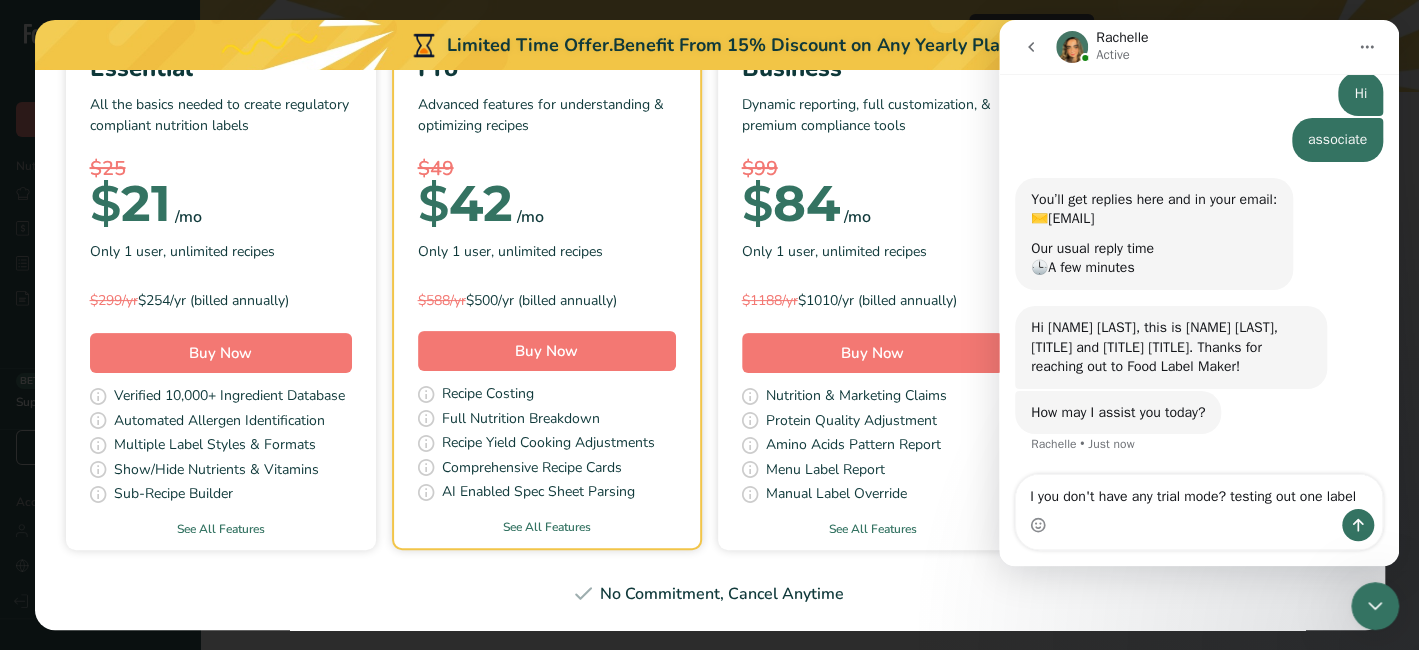 type on "I you don't have any trial mode? testing out one label?" 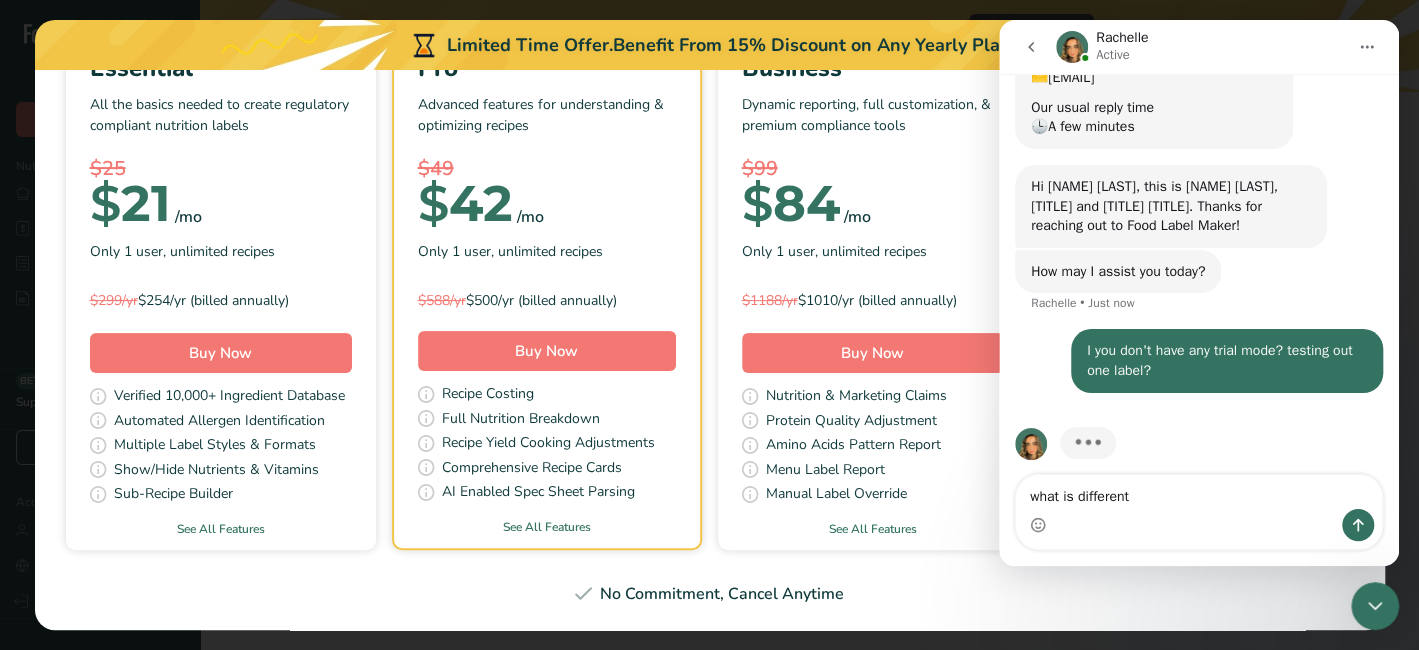 scroll, scrollTop: 367, scrollLeft: 0, axis: vertical 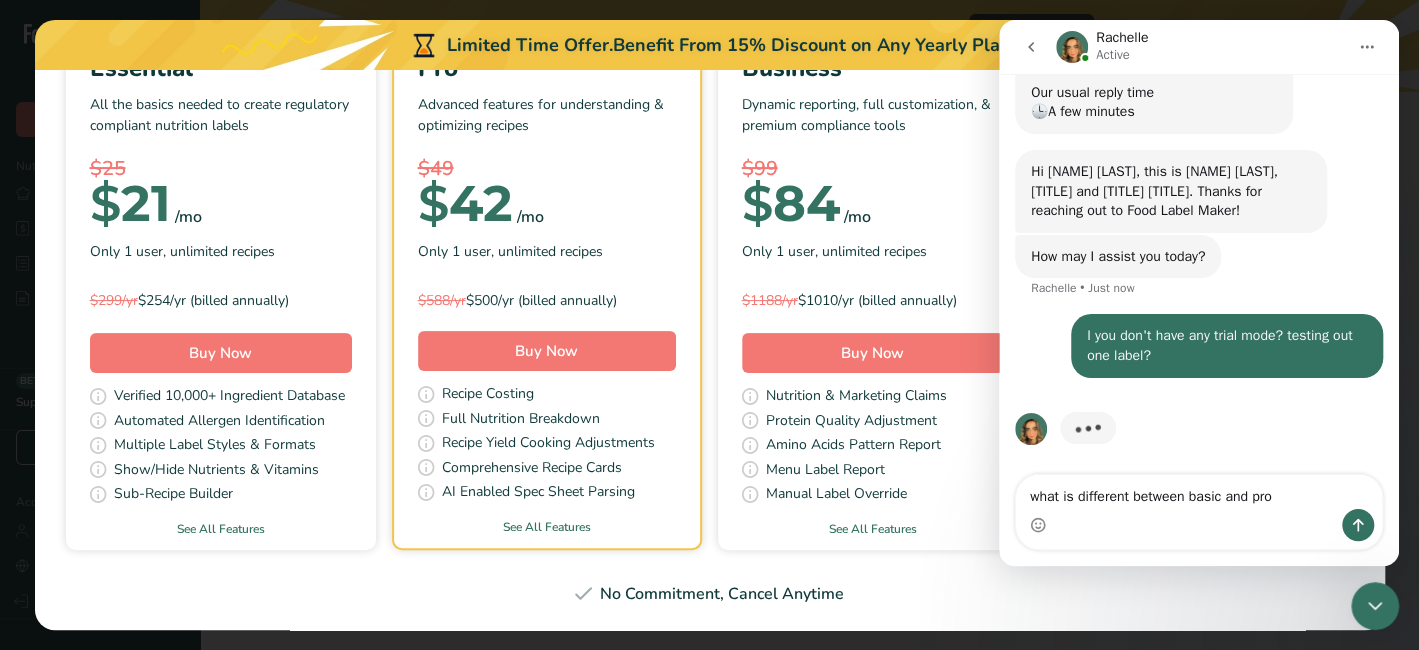 type on "what is different between basic and pro?" 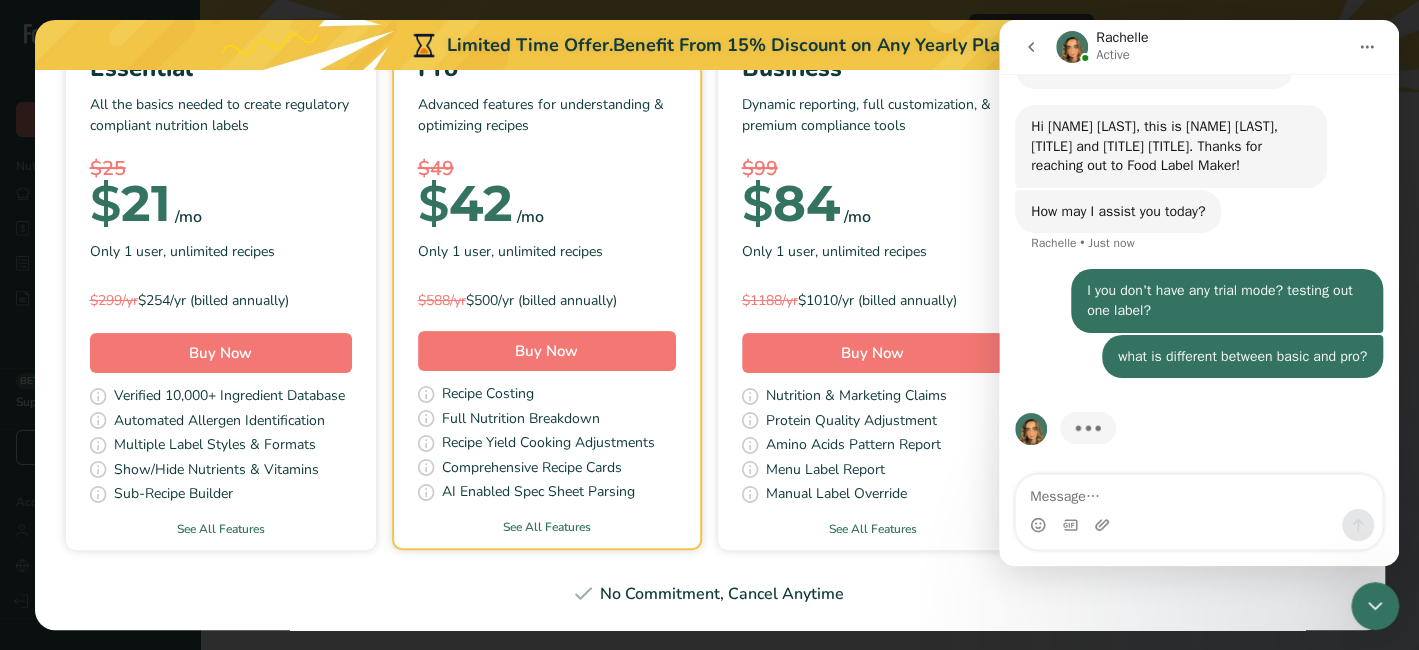 scroll, scrollTop: 413, scrollLeft: 0, axis: vertical 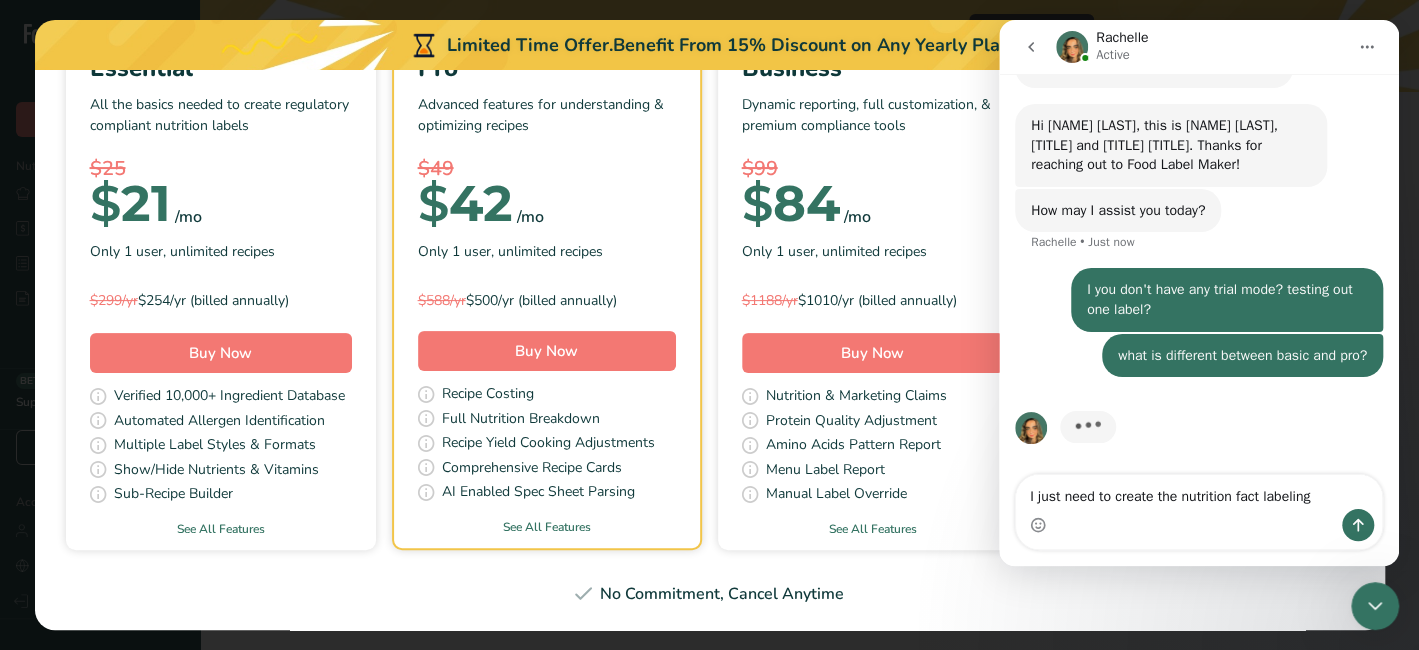 type on "I just need to create the nutrition fact labeling?" 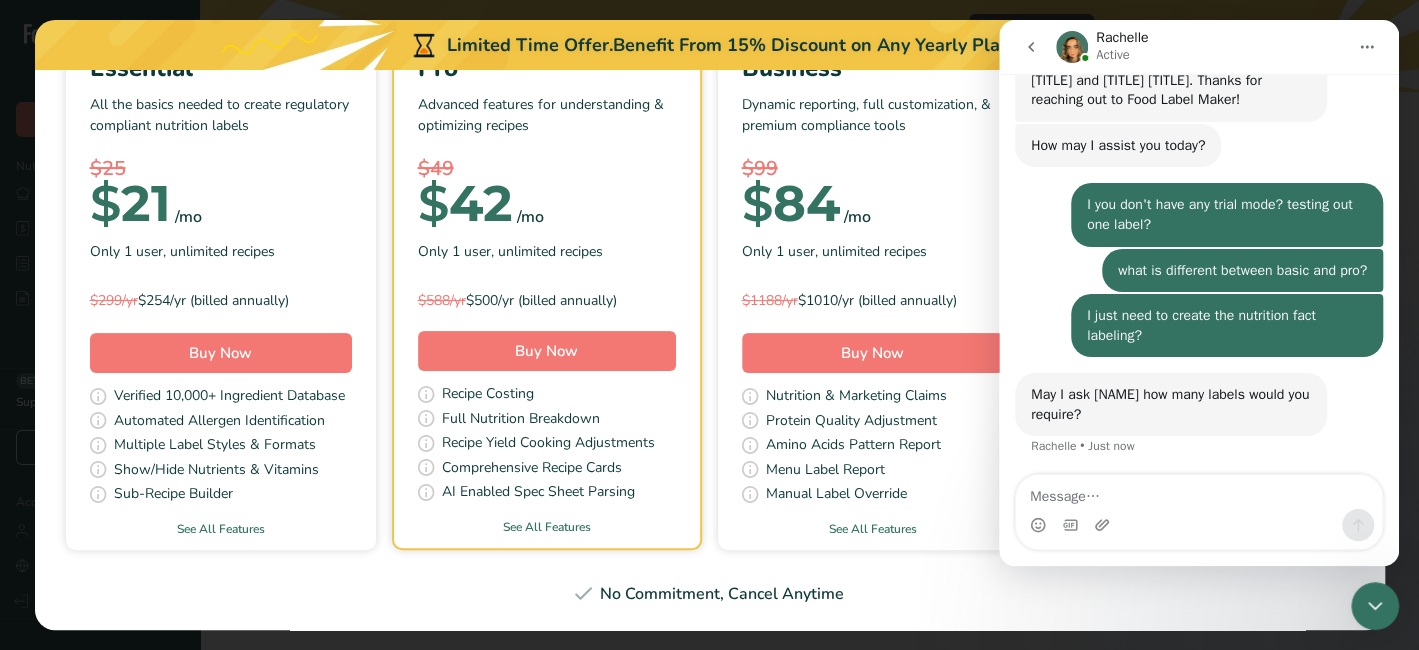 scroll, scrollTop: 480, scrollLeft: 0, axis: vertical 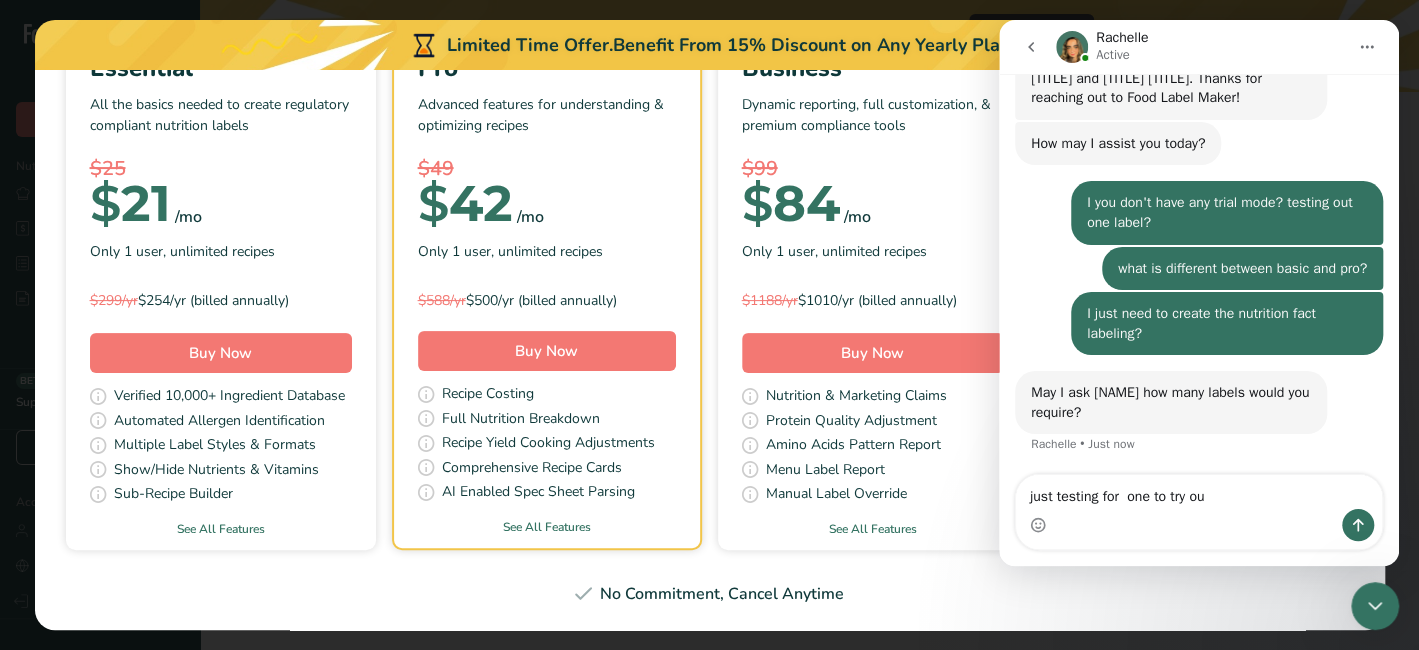 type on "just testing for  one to try out" 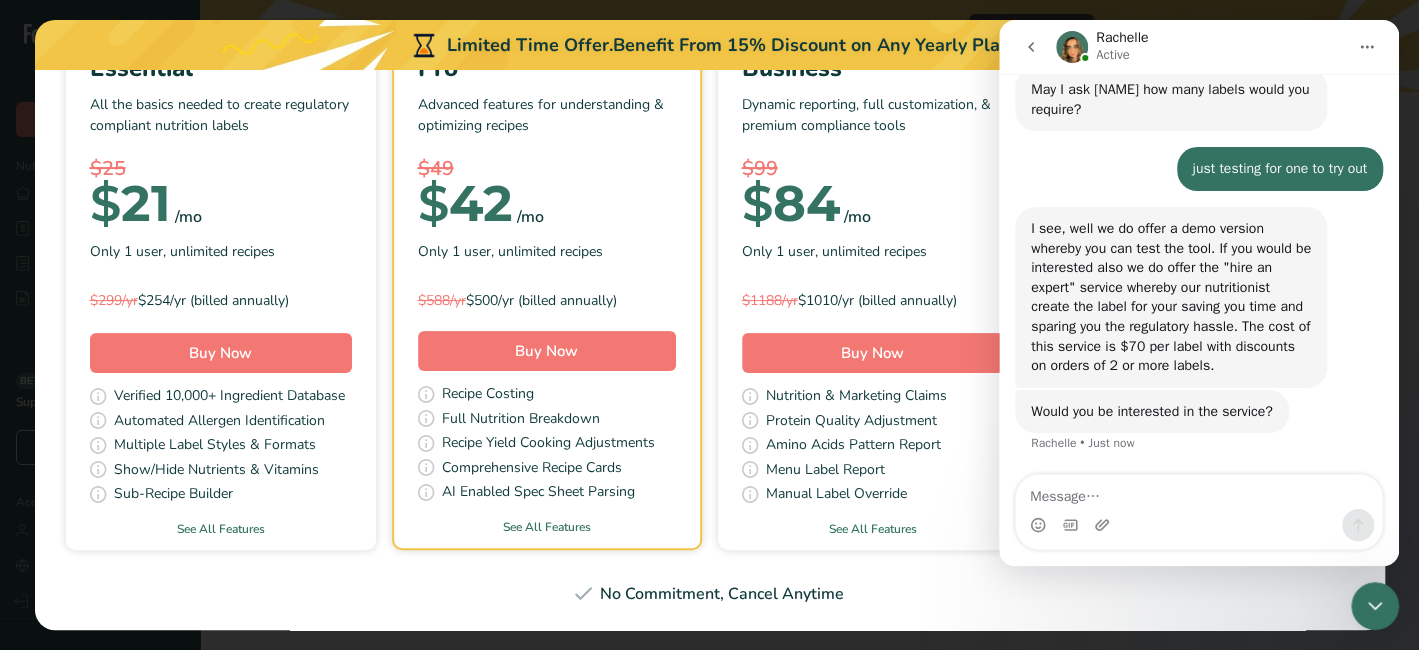 scroll, scrollTop: 782, scrollLeft: 0, axis: vertical 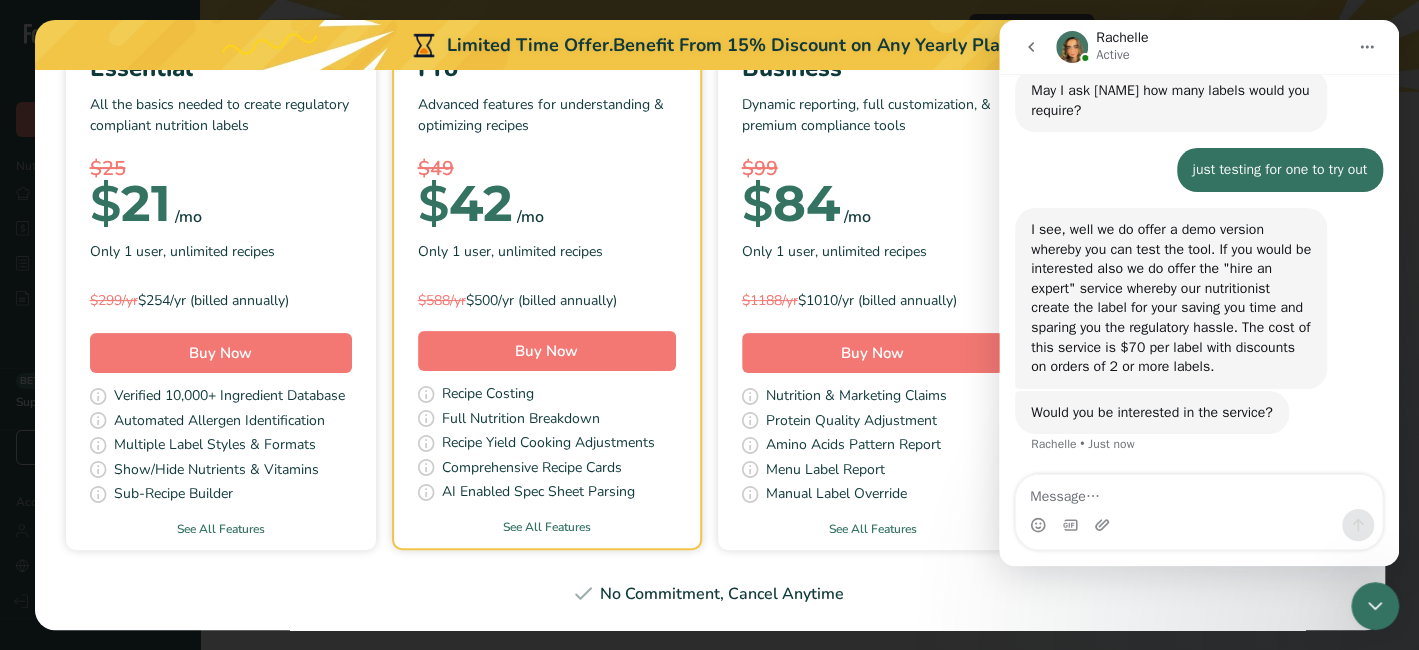 click at bounding box center [1199, 492] 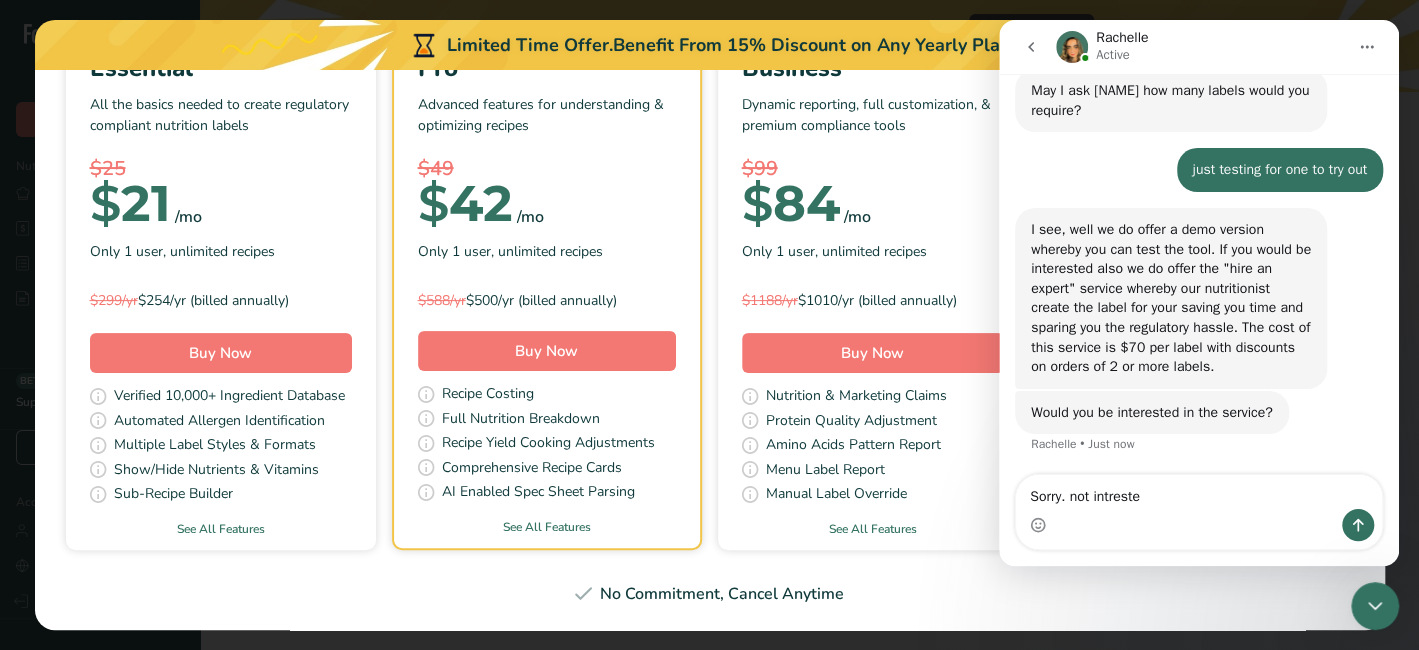 type on "Sorry. not intrested" 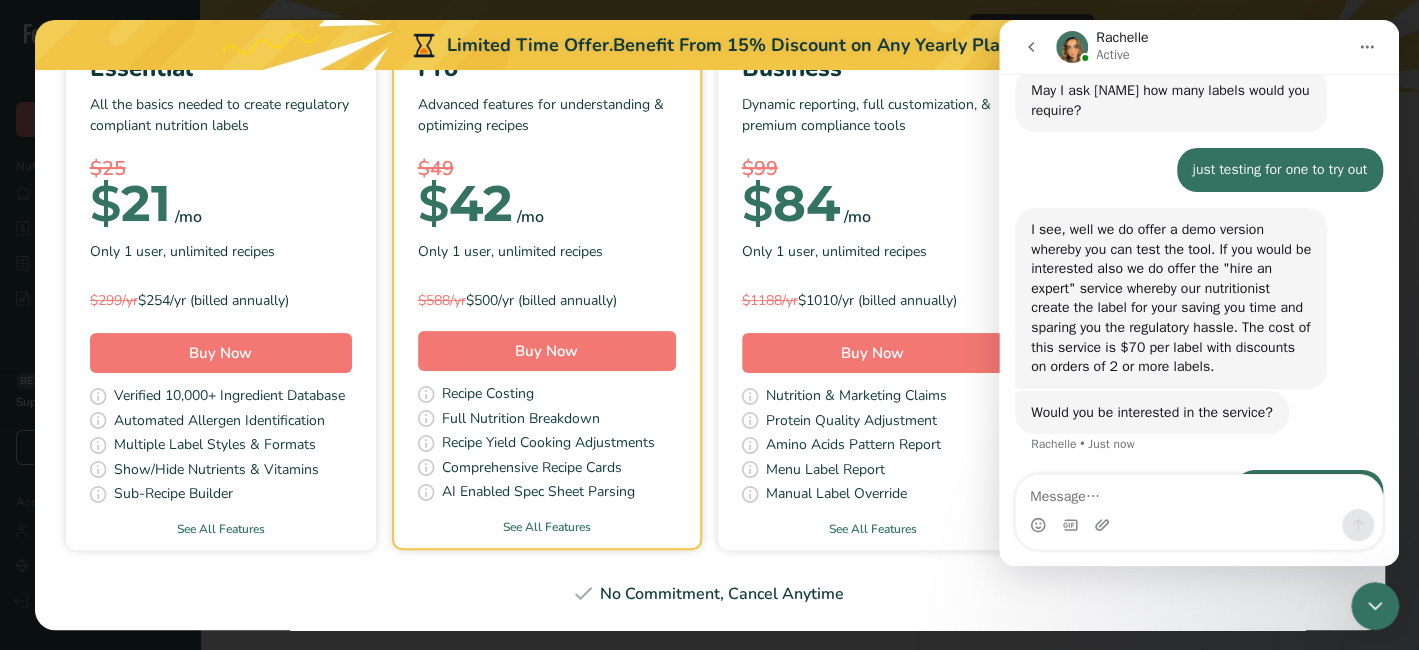 scroll, scrollTop: 842, scrollLeft: 0, axis: vertical 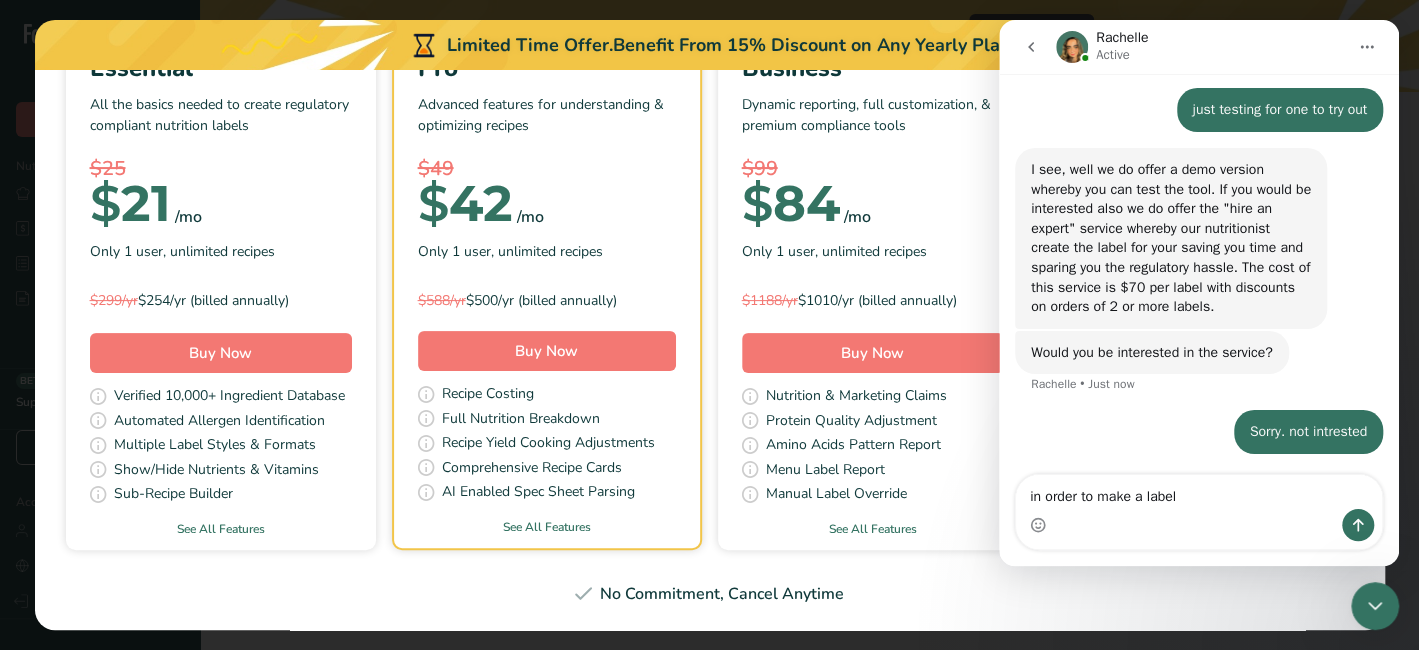 type on "in order to make a label" 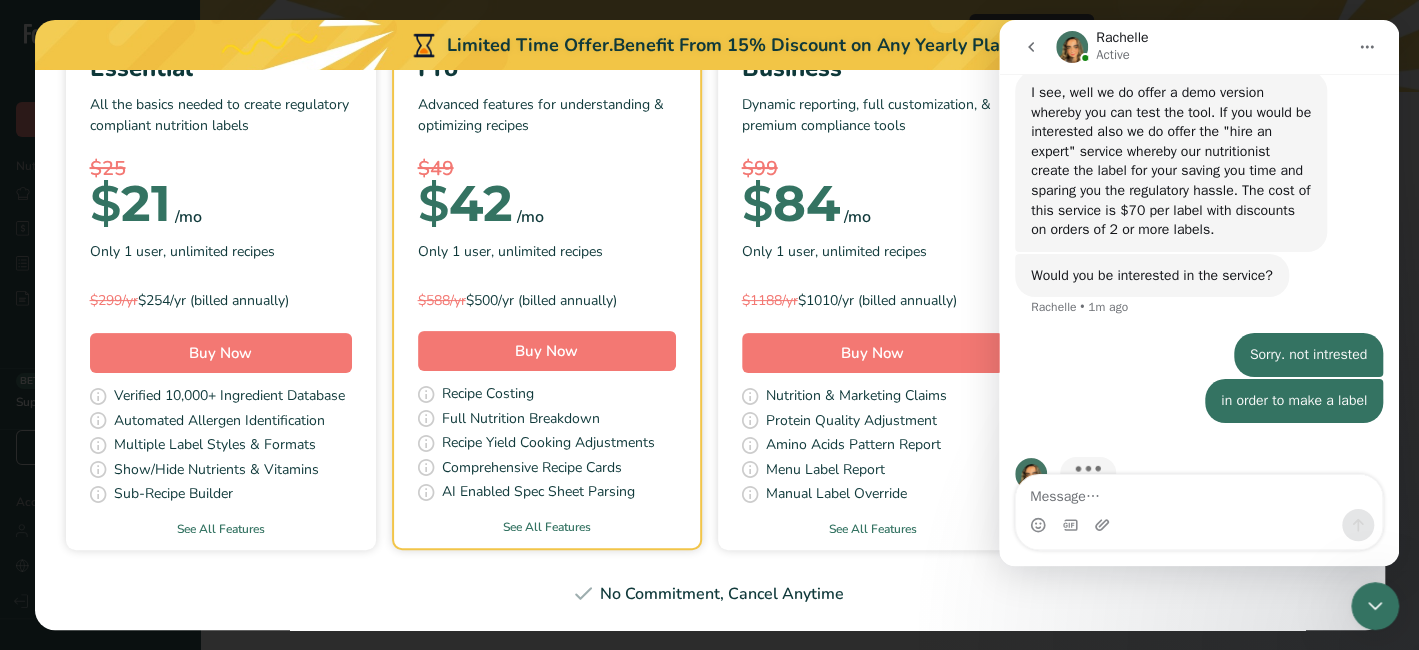 scroll, scrollTop: 964, scrollLeft: 0, axis: vertical 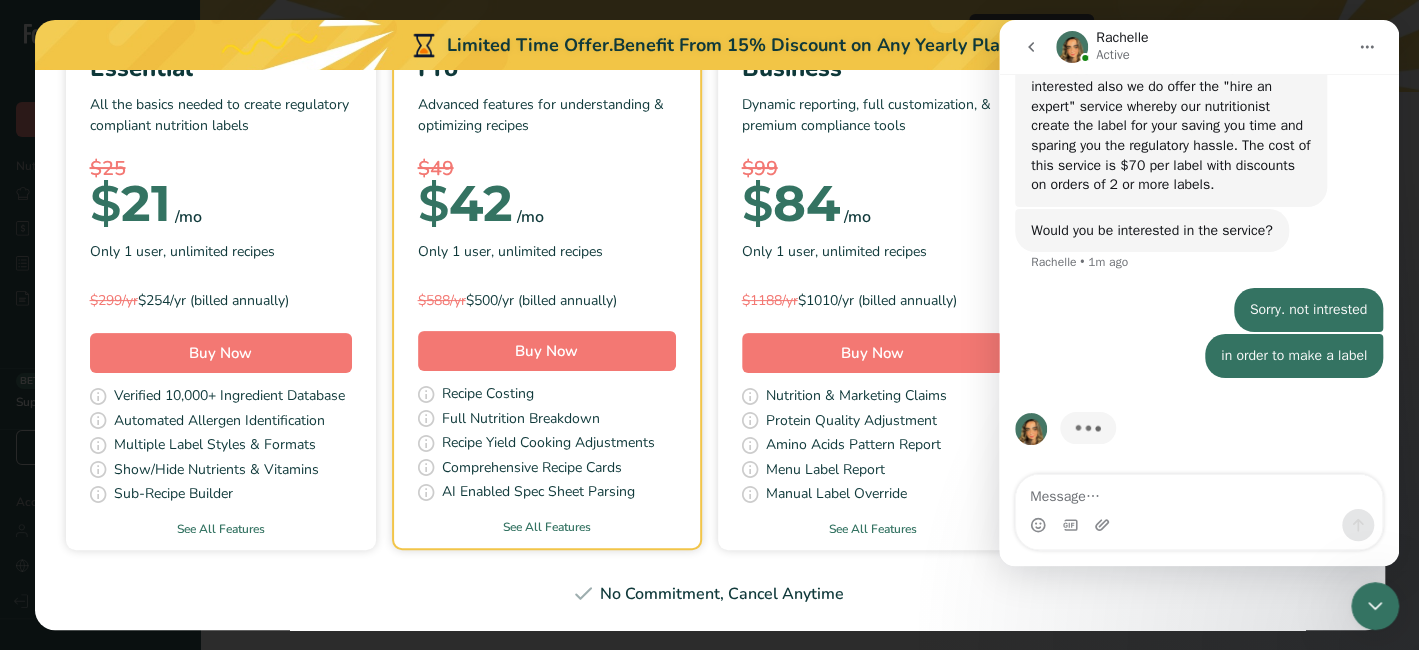 type on "y" 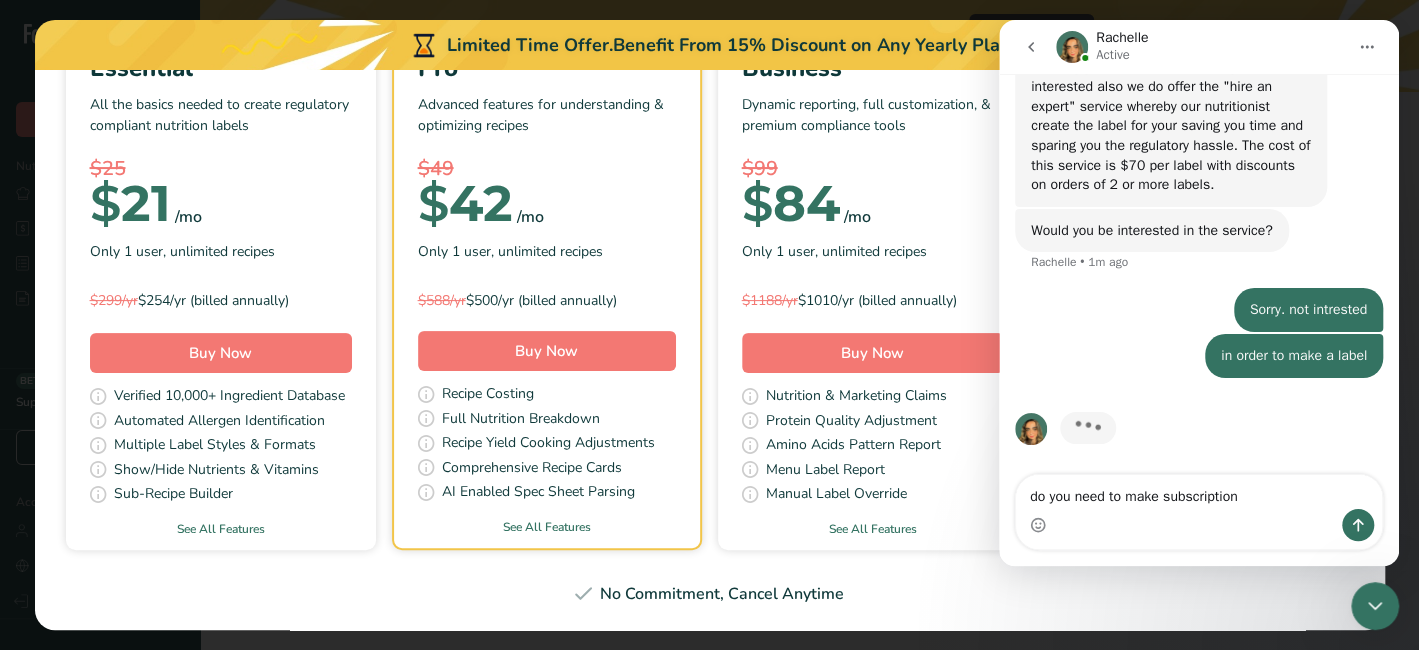 type on "do you need to make subscription?" 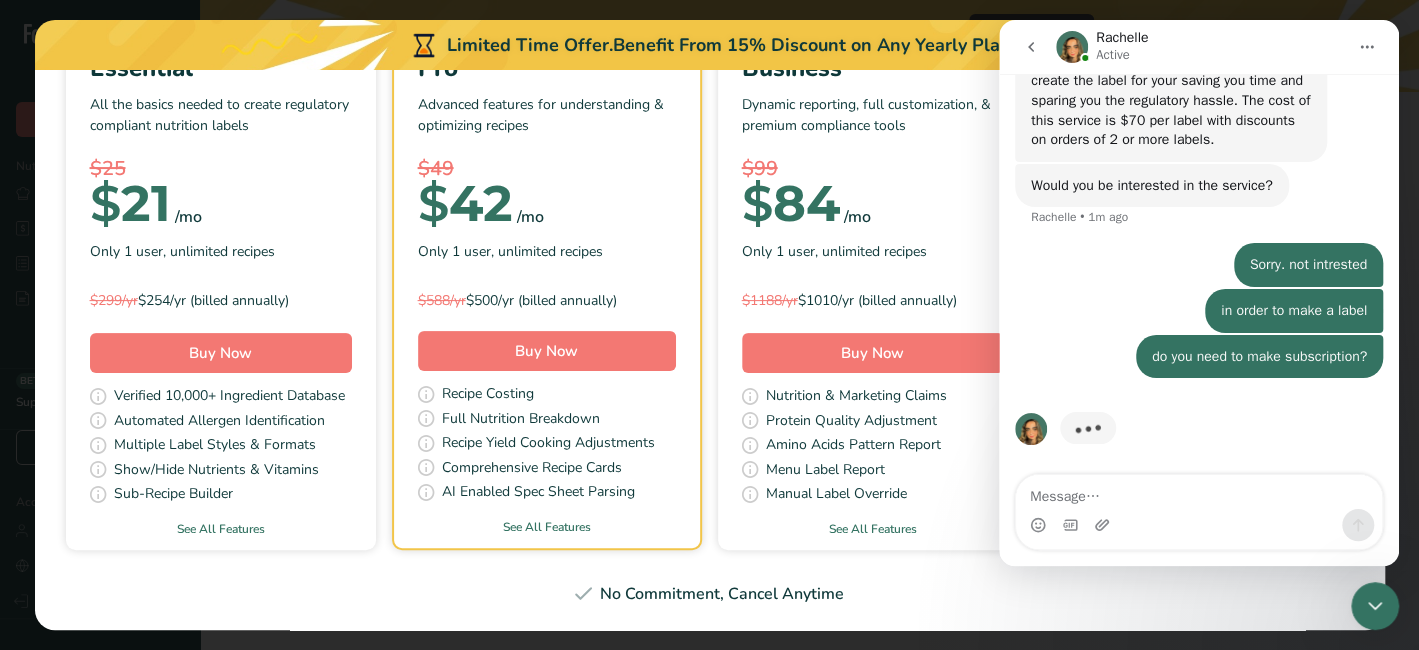 scroll, scrollTop: 1010, scrollLeft: 0, axis: vertical 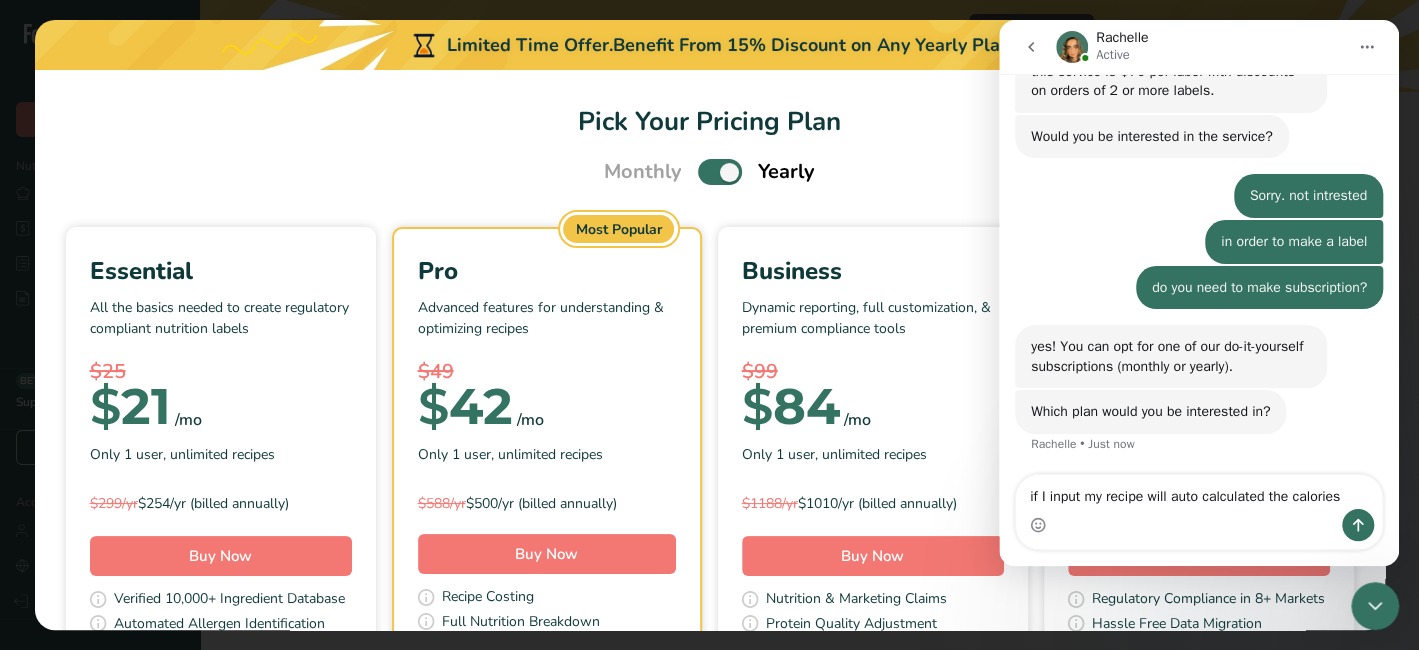 type on "if I input my recipe will auto calculated the calories?" 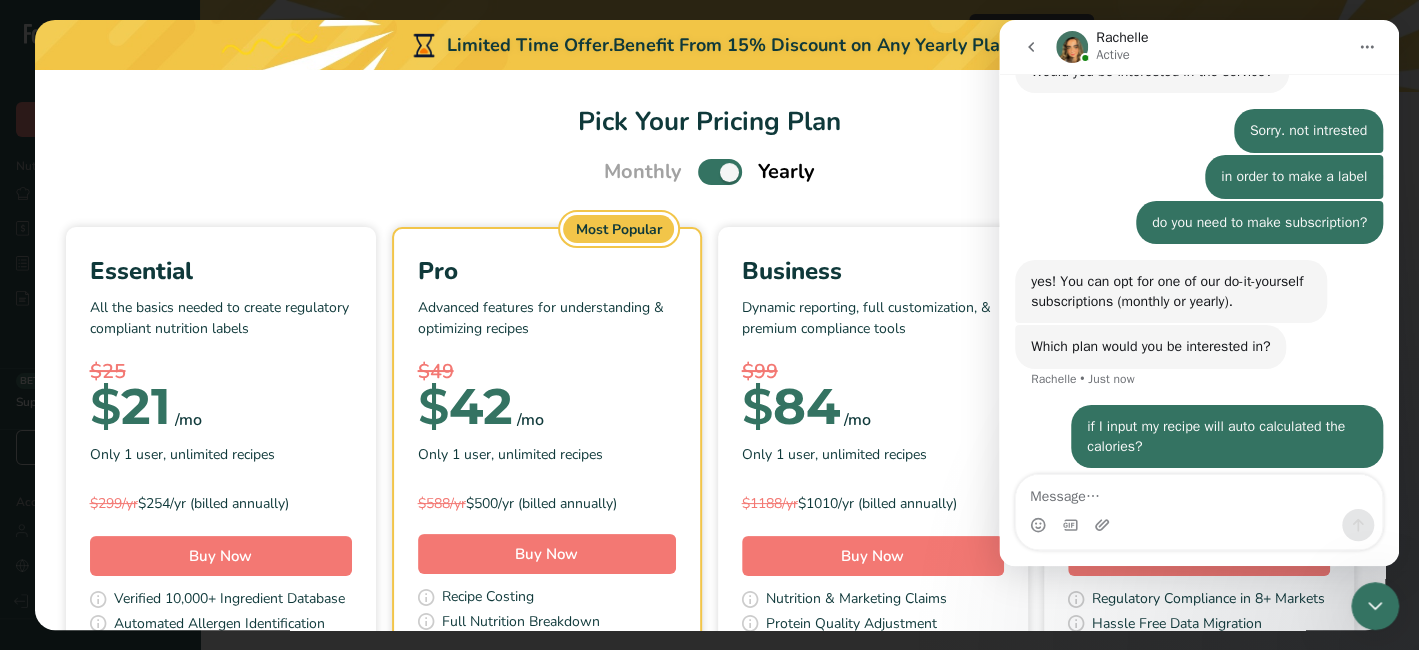 scroll, scrollTop: 1137, scrollLeft: 0, axis: vertical 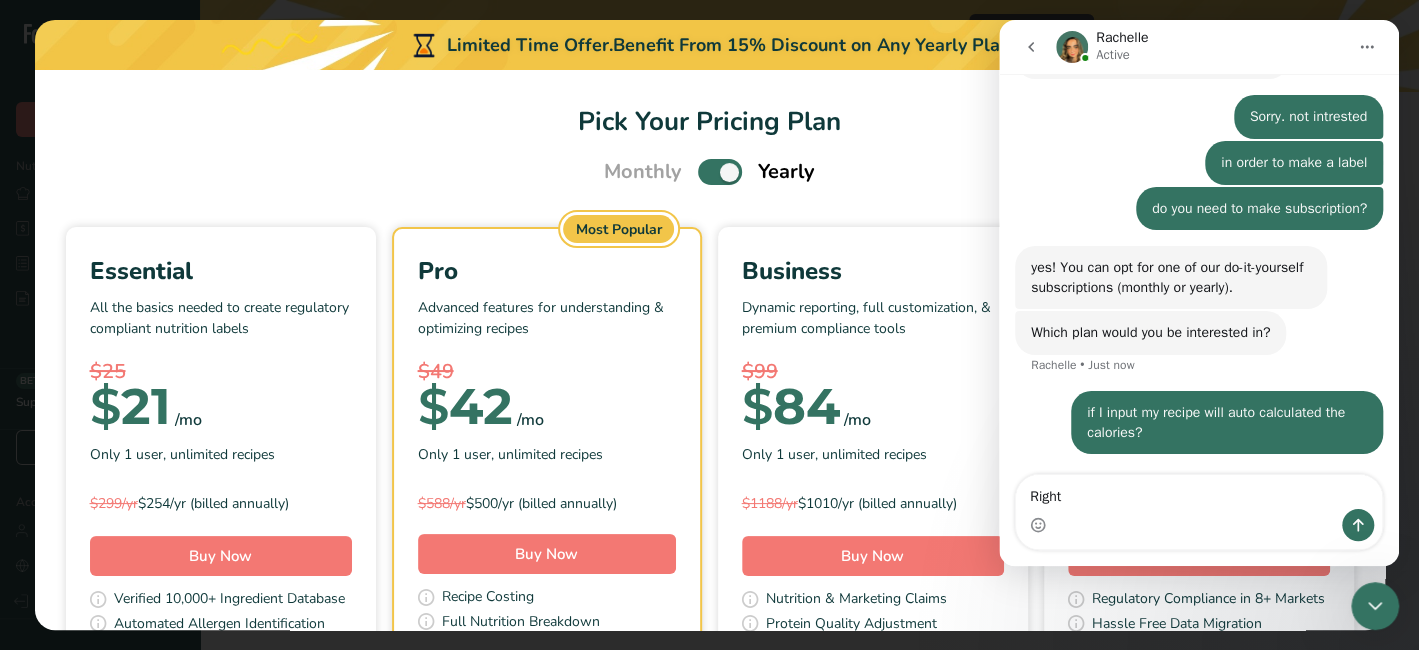 type on "Right?" 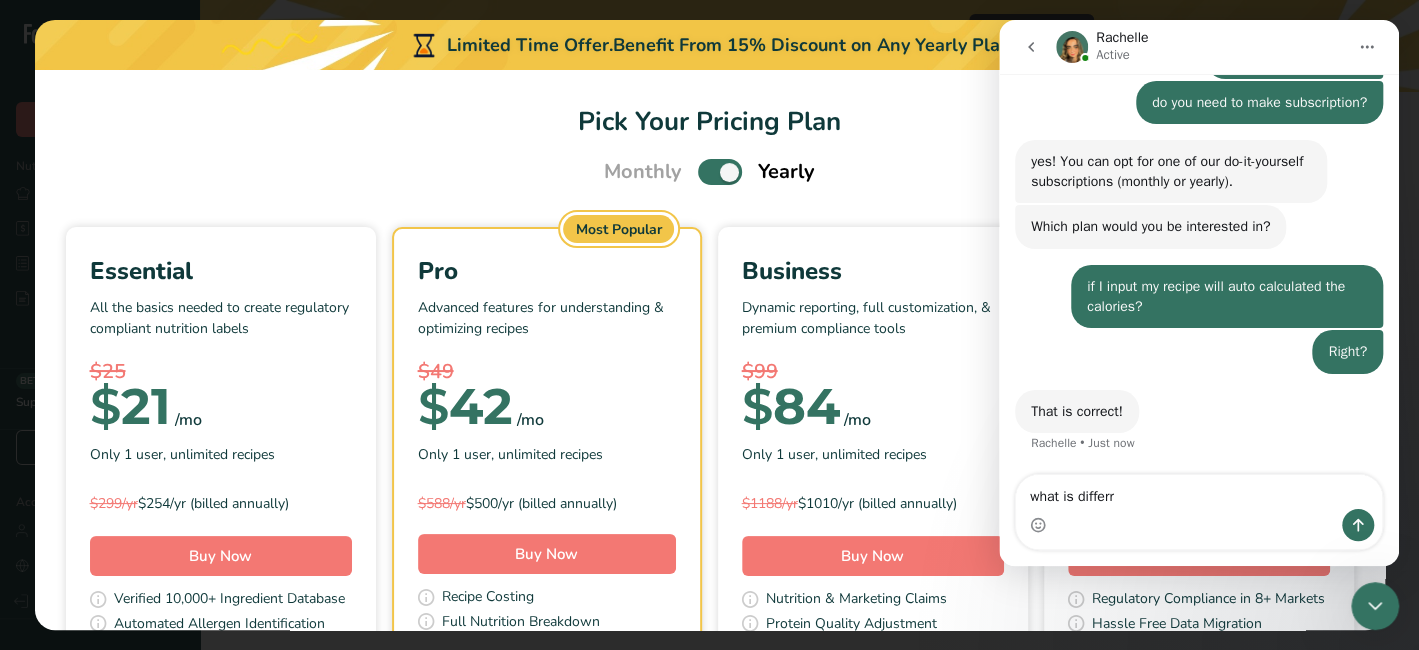 scroll, scrollTop: 1242, scrollLeft: 0, axis: vertical 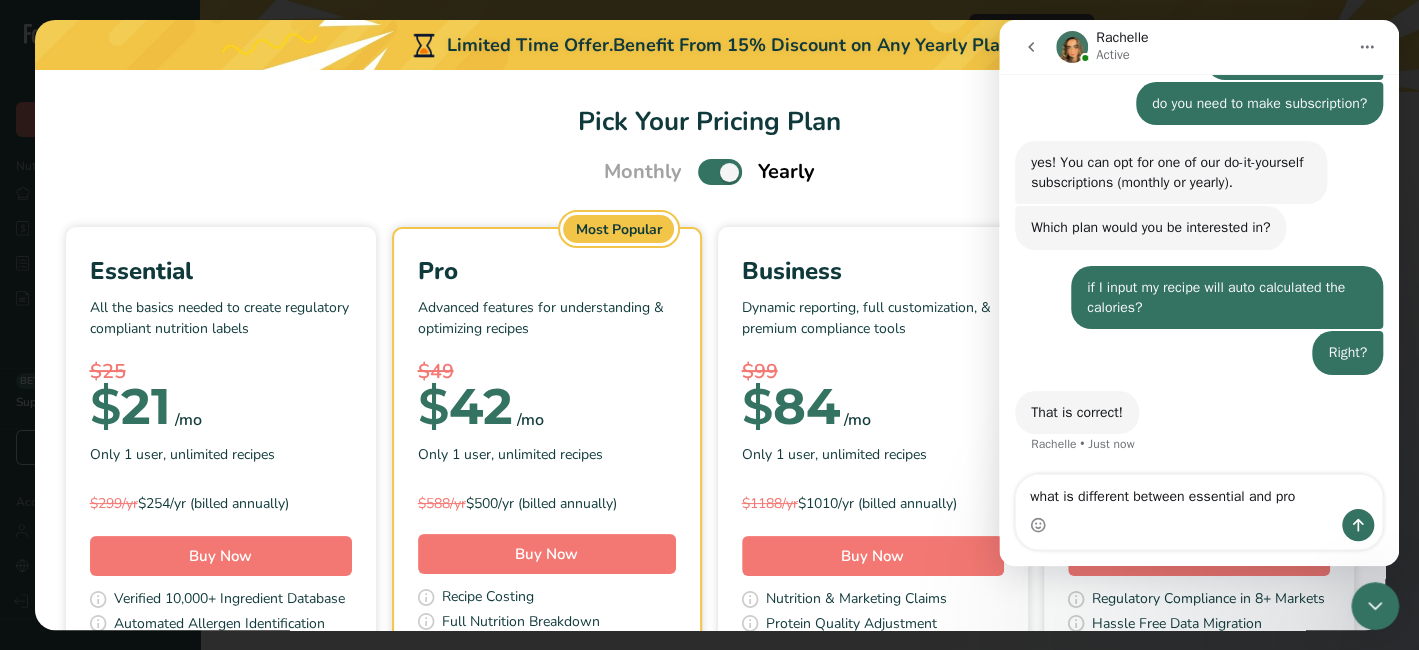 type on "what is different between essential and pro?" 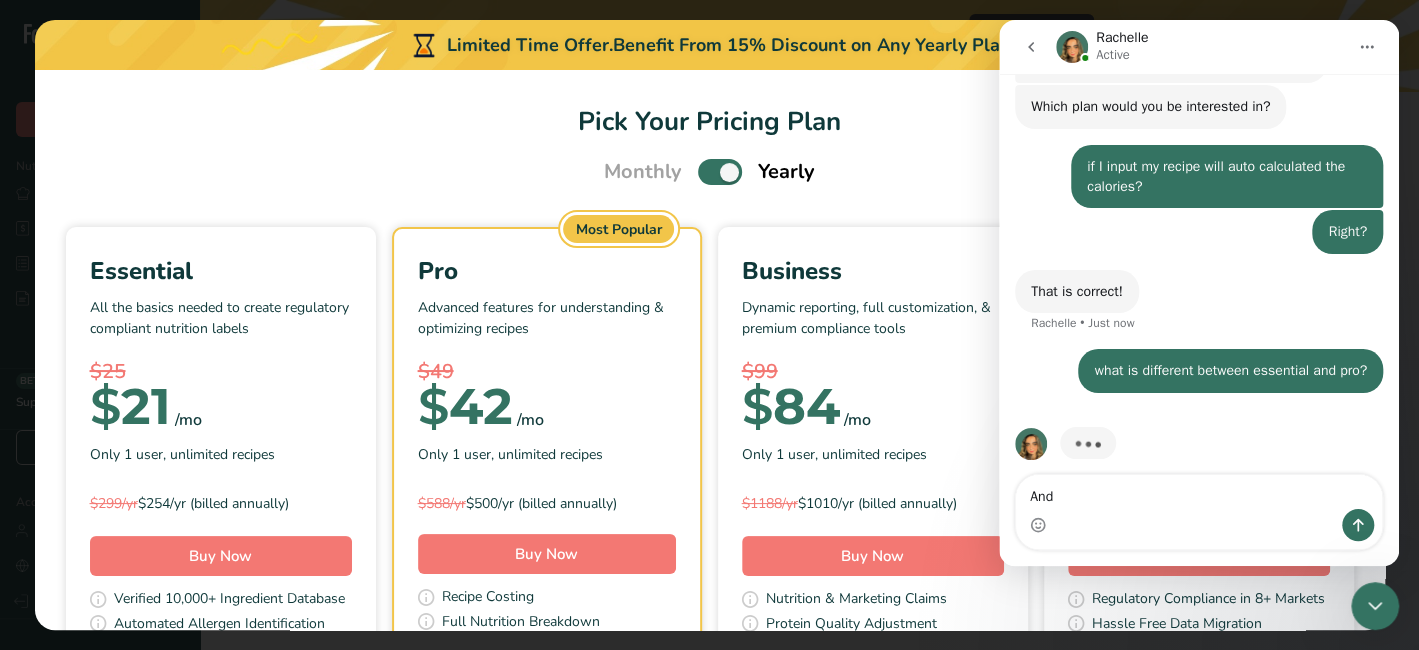 scroll, scrollTop: 1379, scrollLeft: 0, axis: vertical 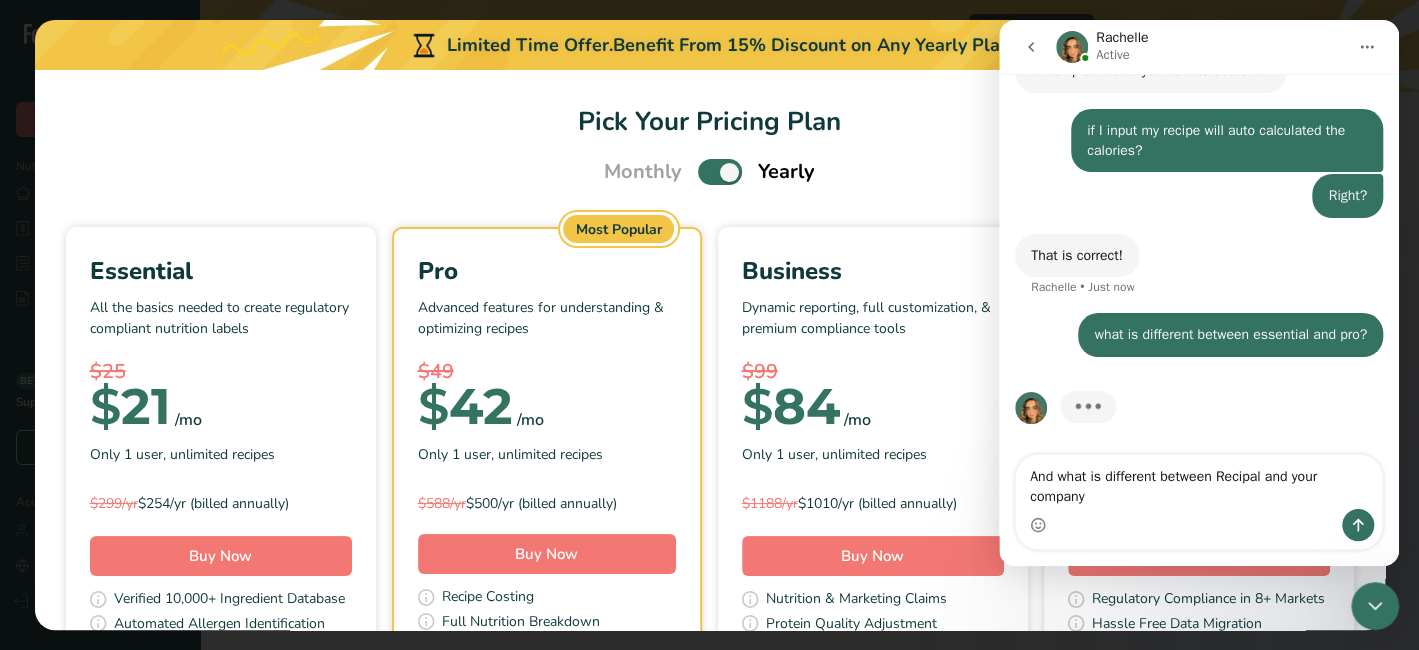 type on "And what is different between Recipal and your company?" 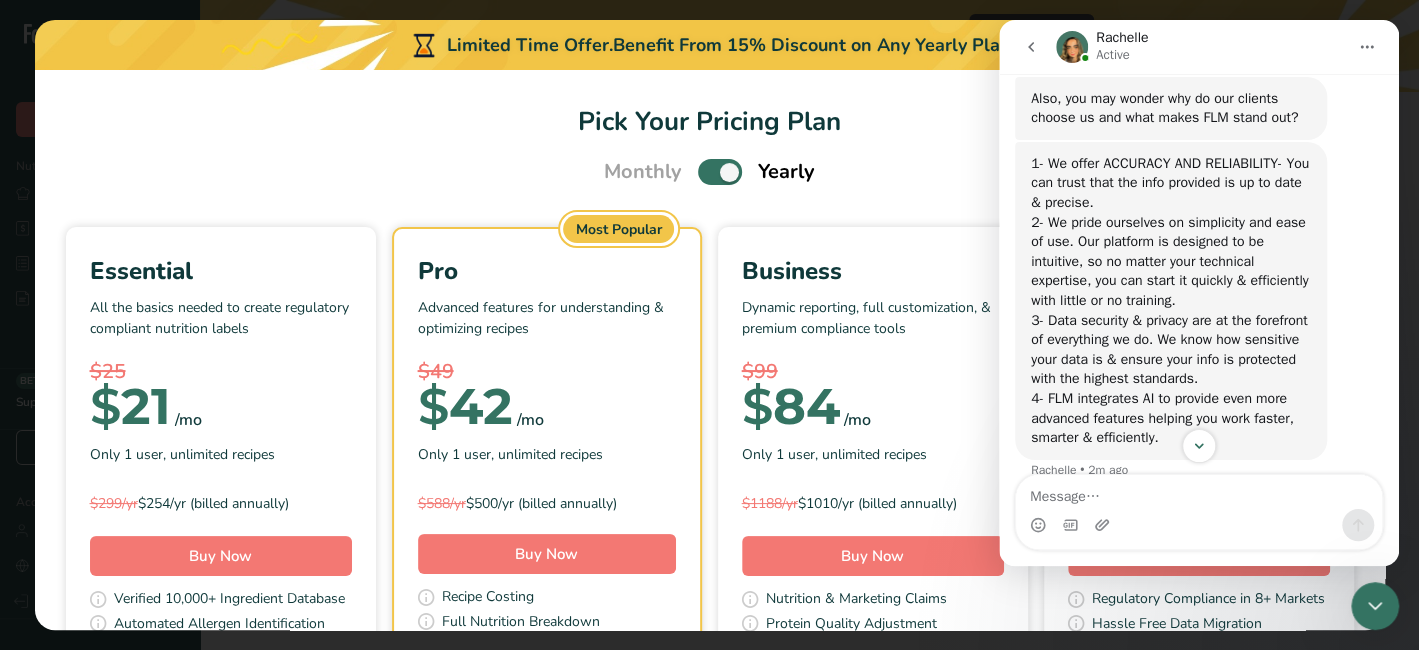 scroll, scrollTop: 1910, scrollLeft: 0, axis: vertical 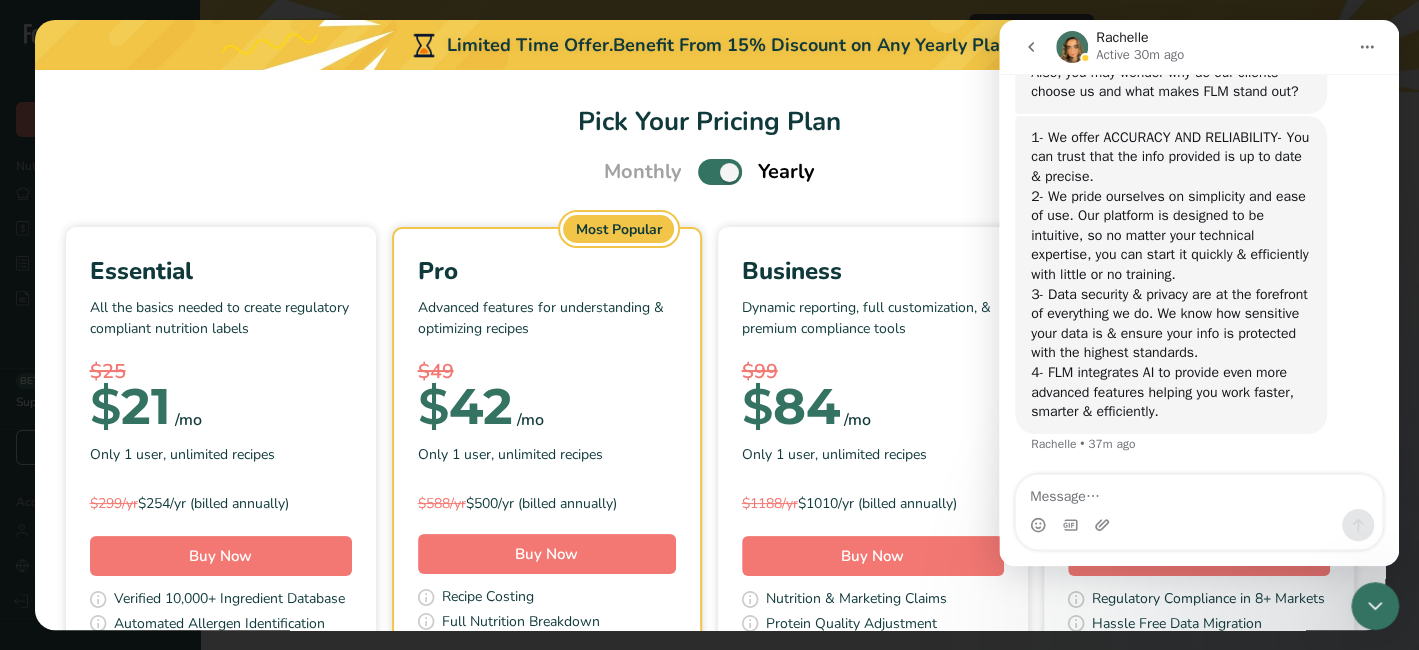 drag, startPoint x: 1129, startPoint y: 206, endPoint x: 1219, endPoint y: 275, distance: 113.40635 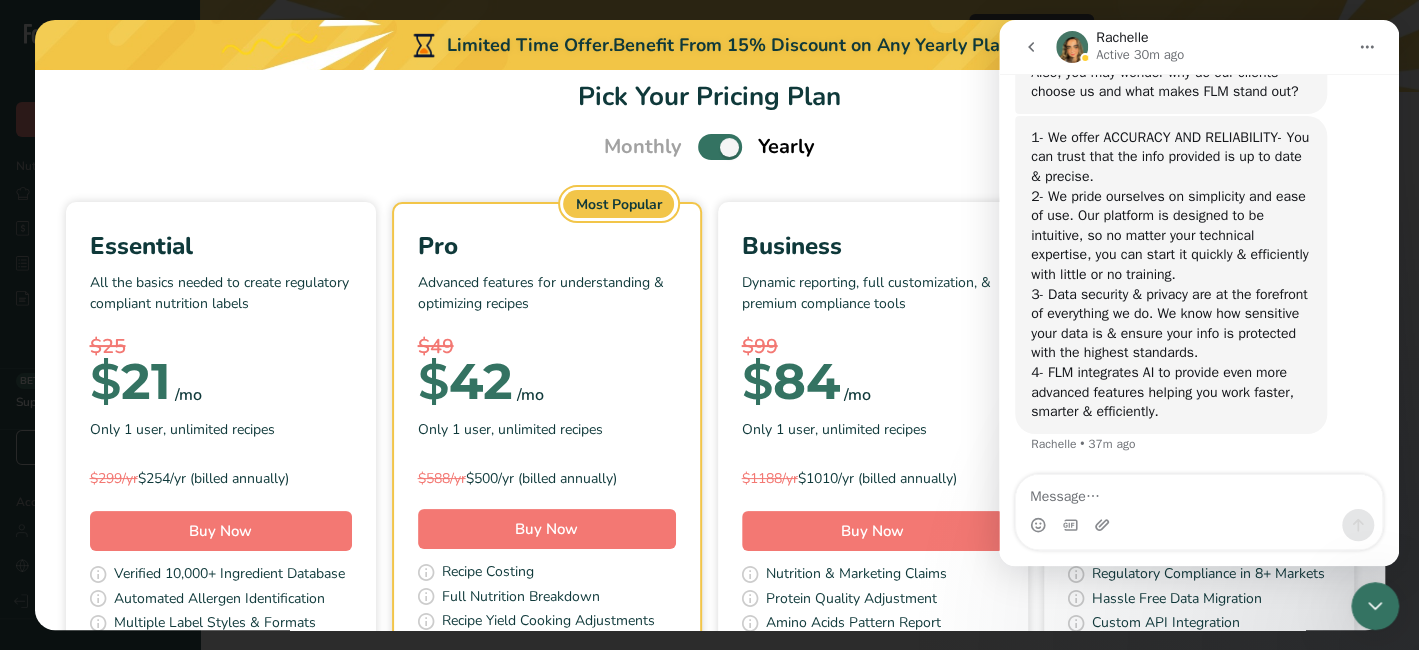 scroll, scrollTop: 0, scrollLeft: 0, axis: both 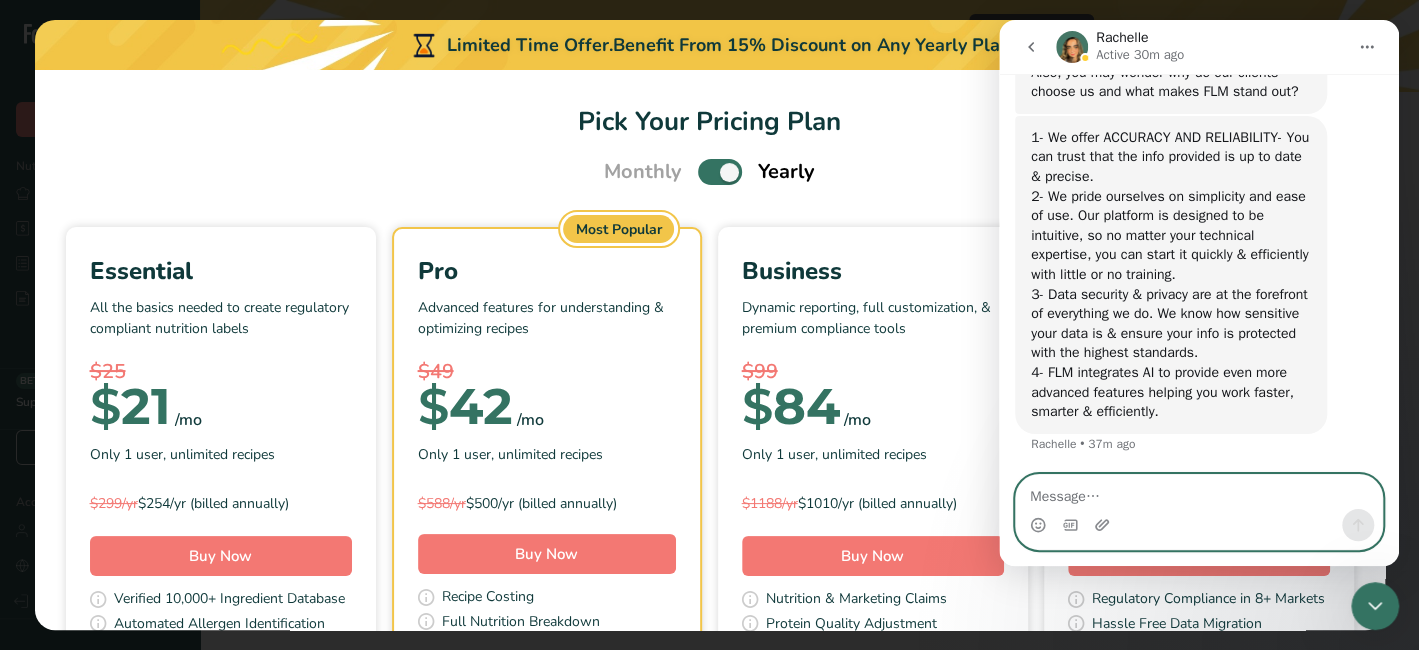 click at bounding box center [1199, 492] 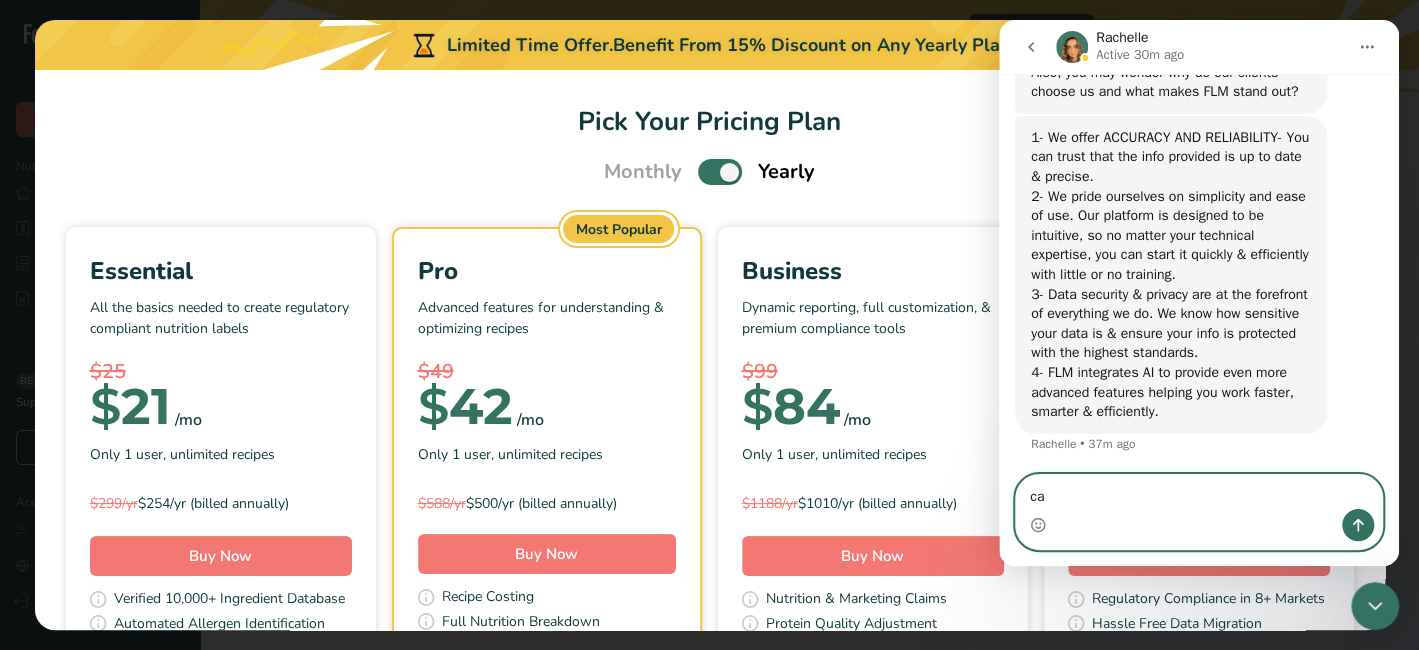 type on "c" 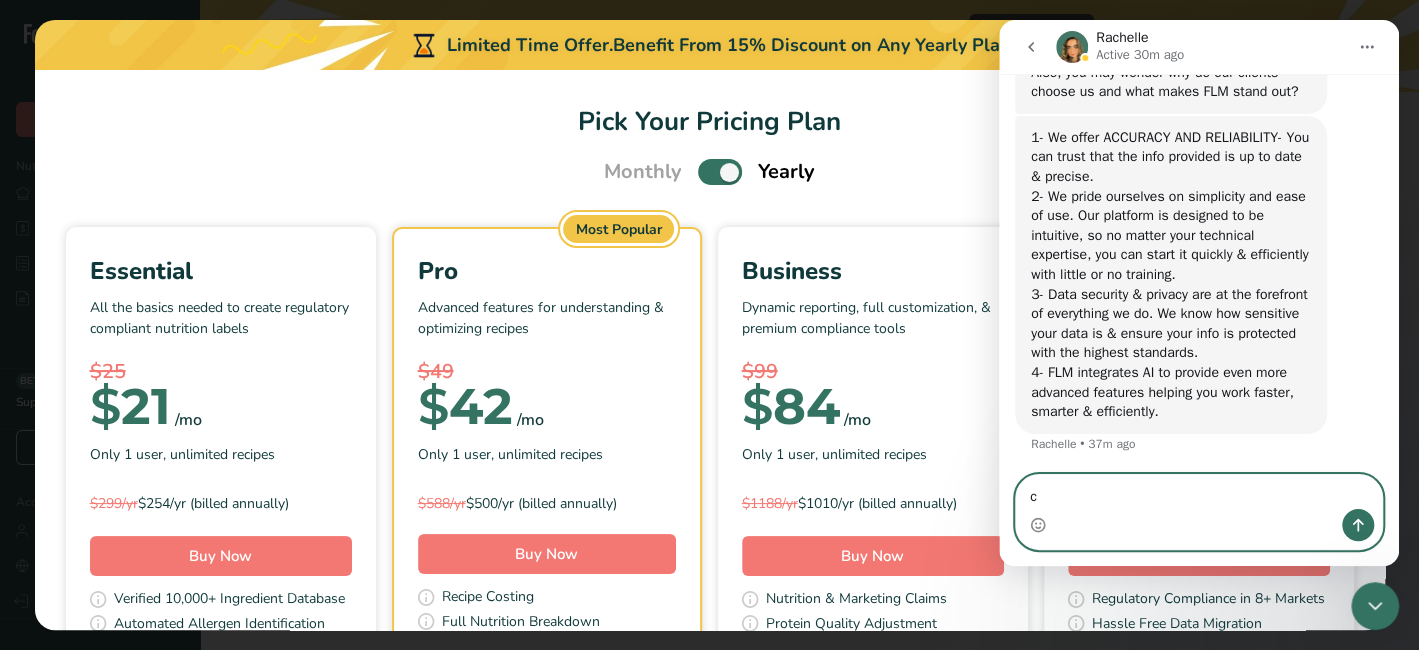 type 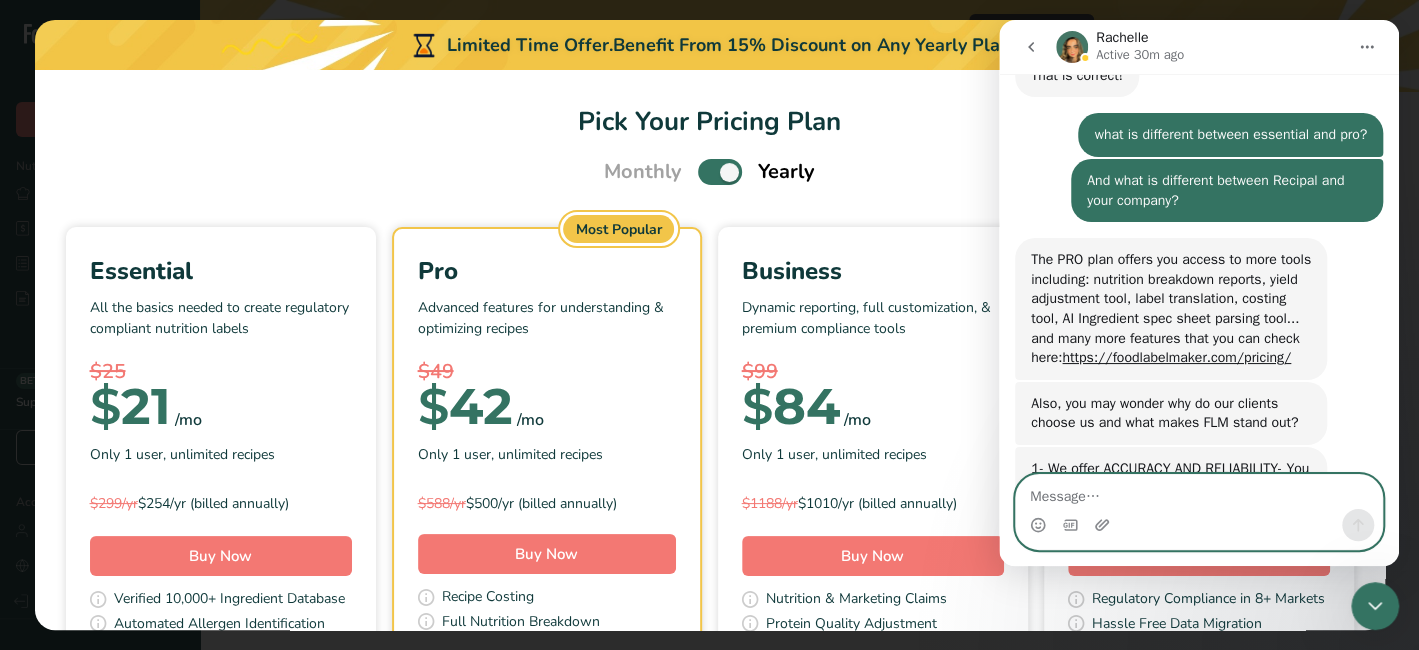 scroll, scrollTop: 1410, scrollLeft: 0, axis: vertical 